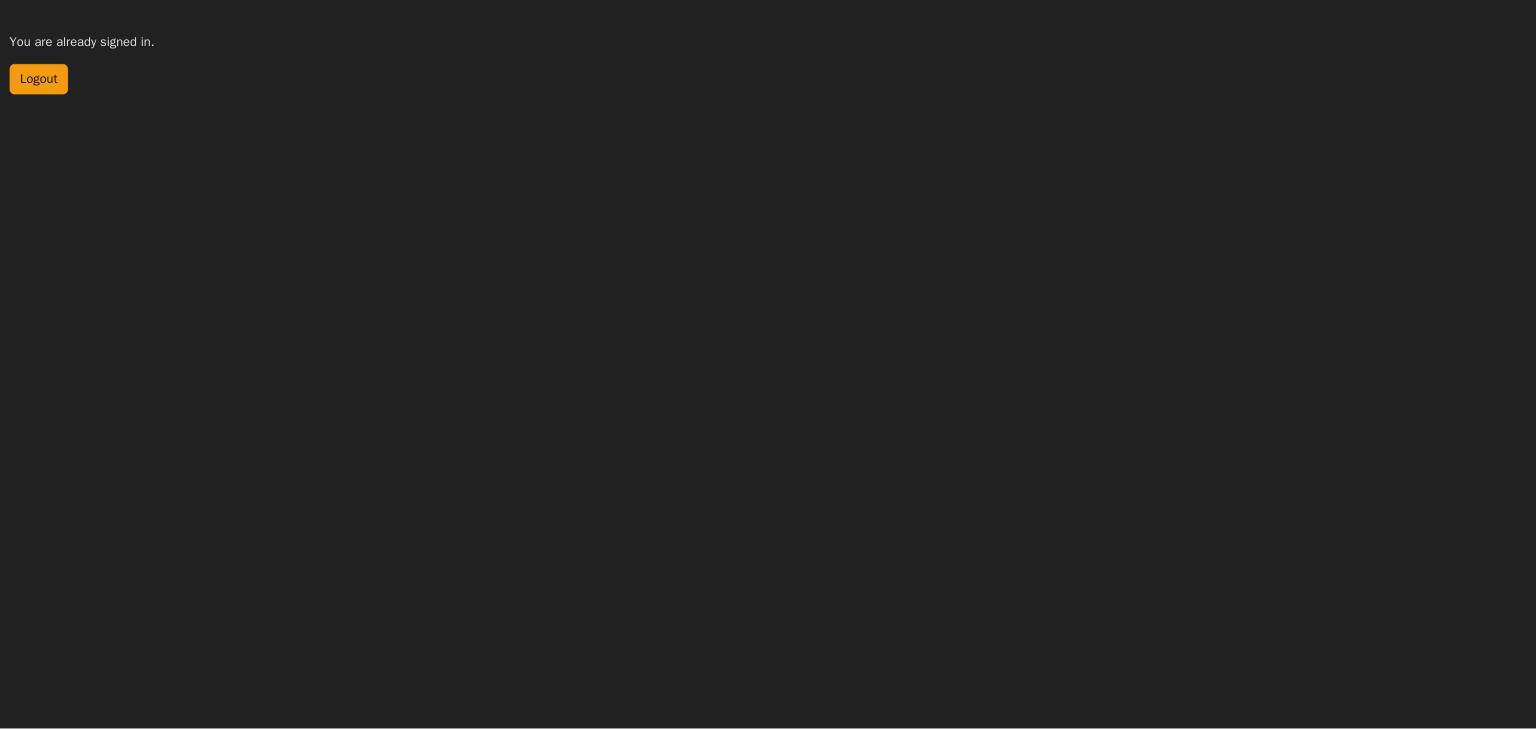 scroll, scrollTop: 0, scrollLeft: 0, axis: both 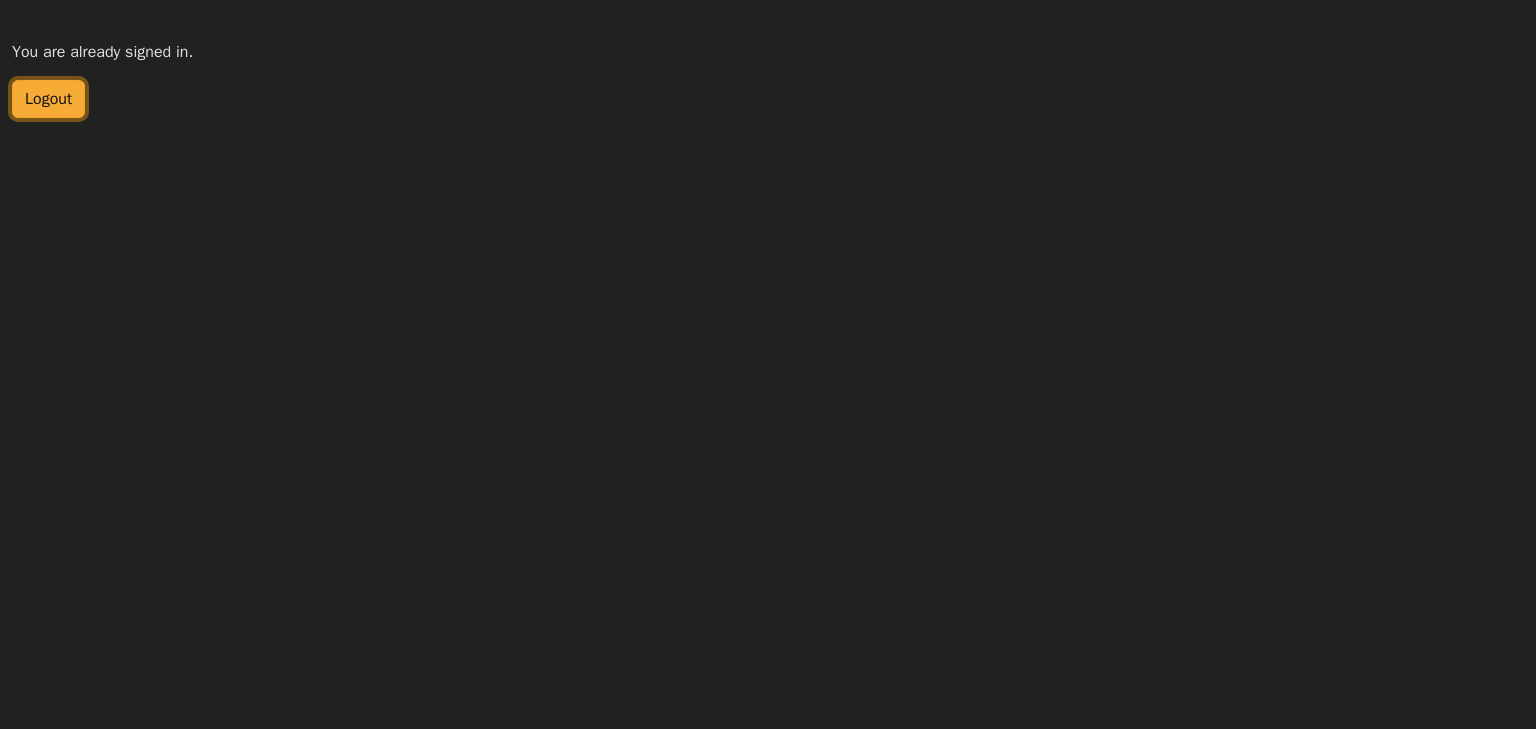 click on "Logout" at bounding box center [48, 99] 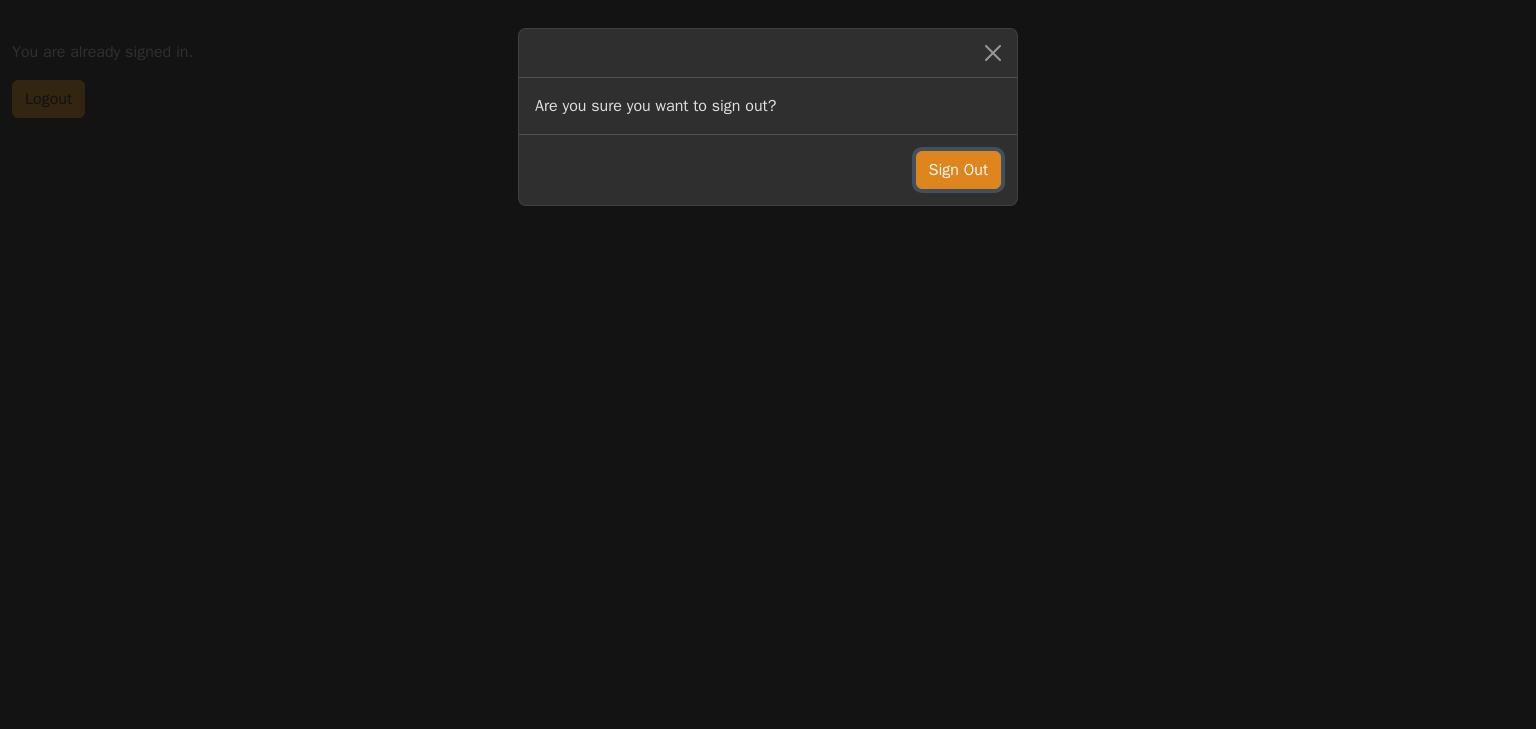 click on "Sign Out" at bounding box center (958, 170) 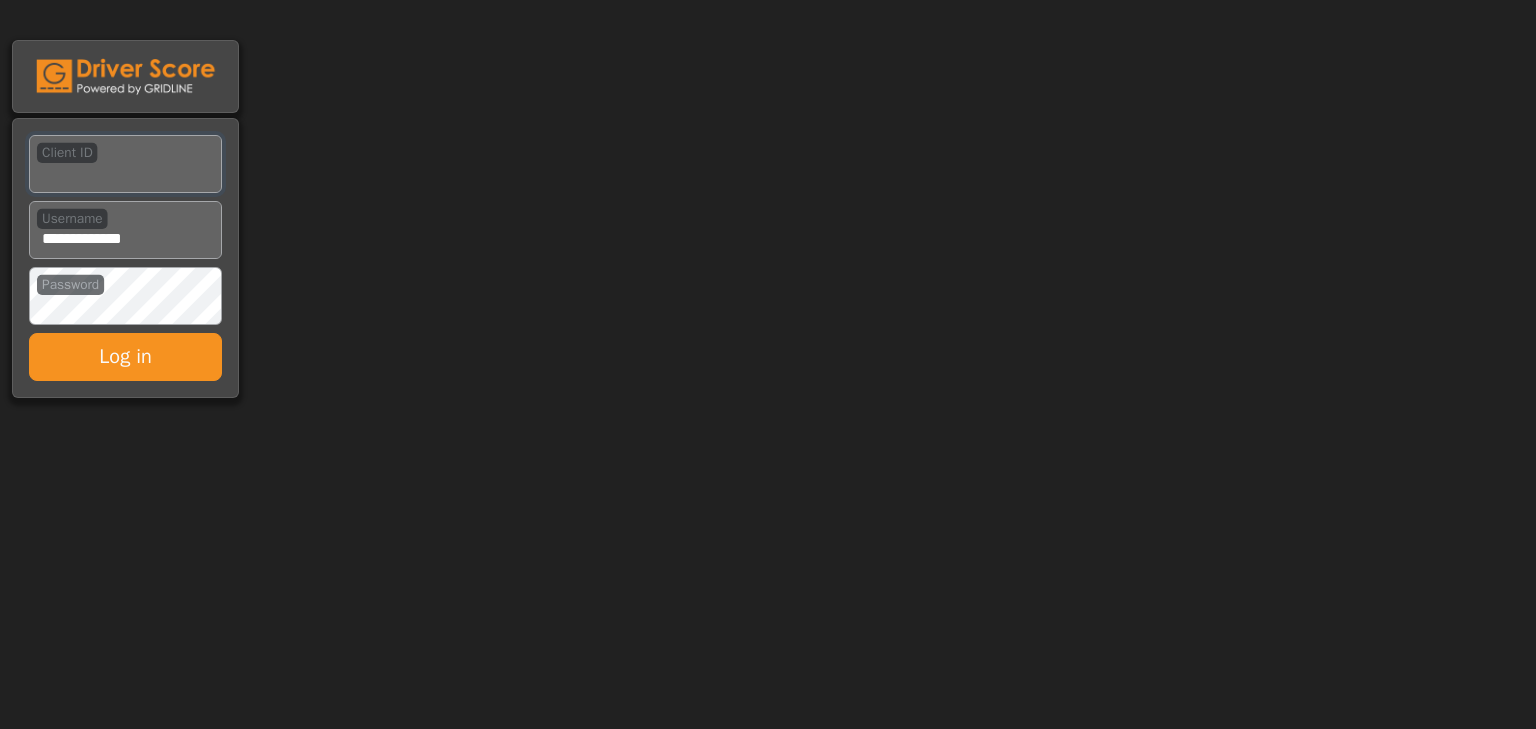click on "Client ID" at bounding box center (125, 164) 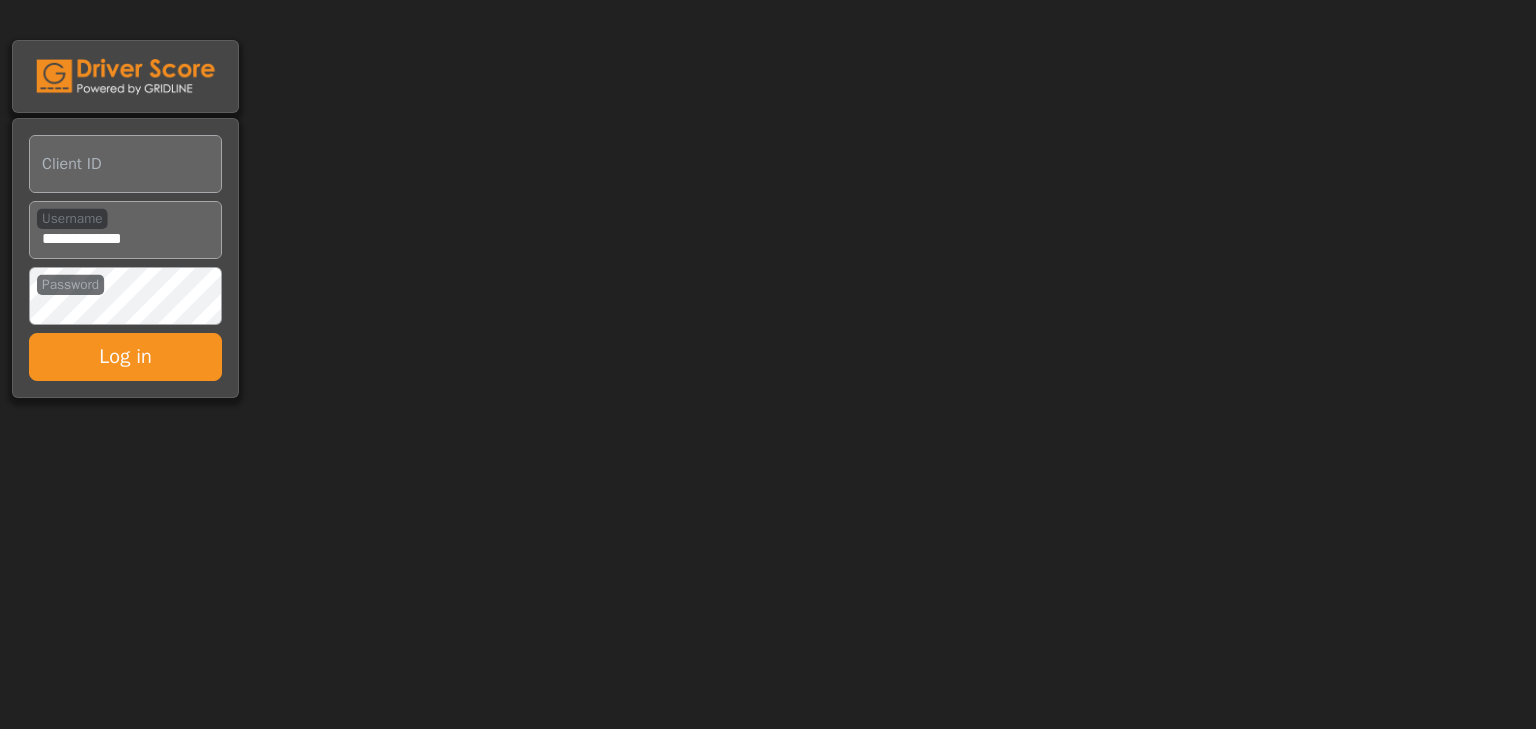 click on "Client ID Username Password Log in" at bounding box center (768, 202) 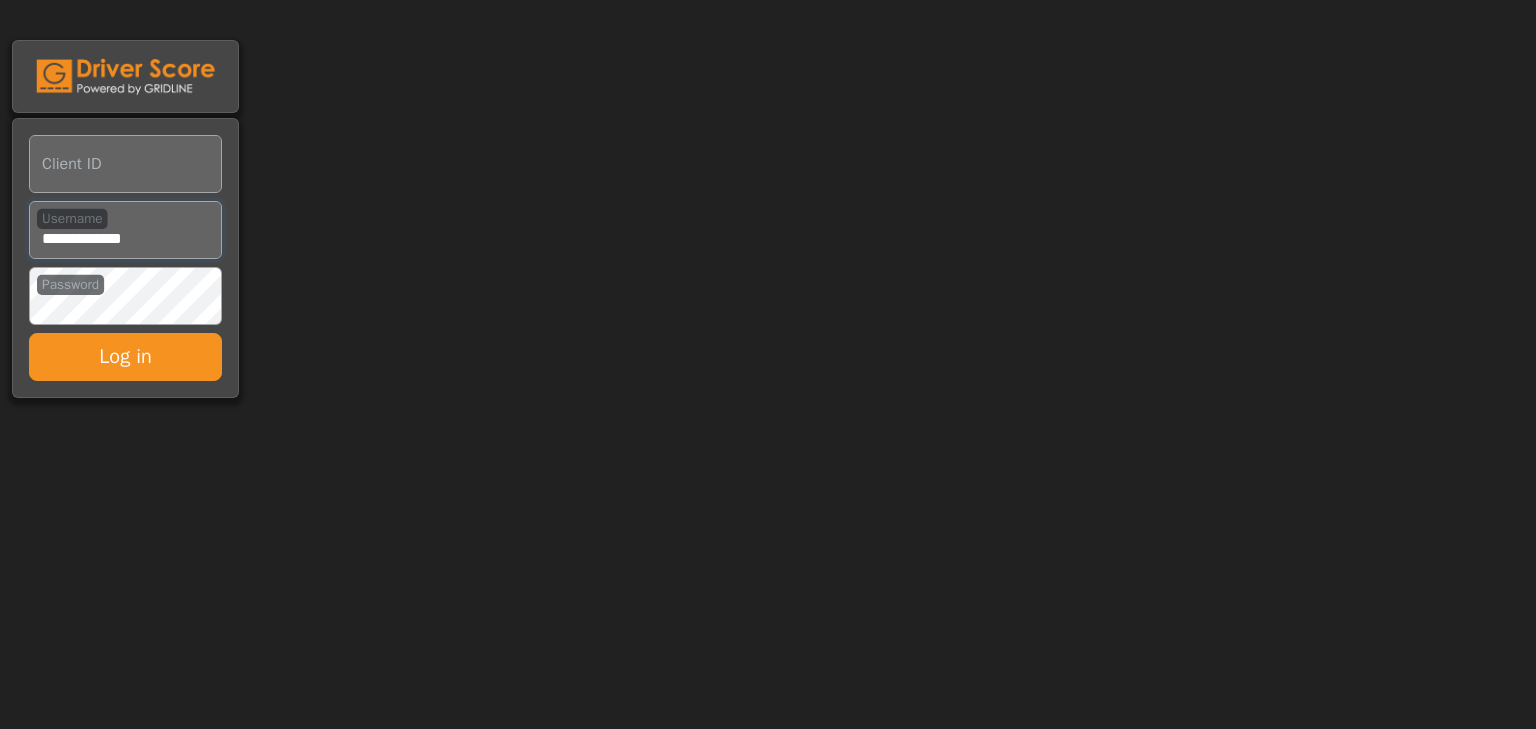 click on "Username" at bounding box center [125, 230] 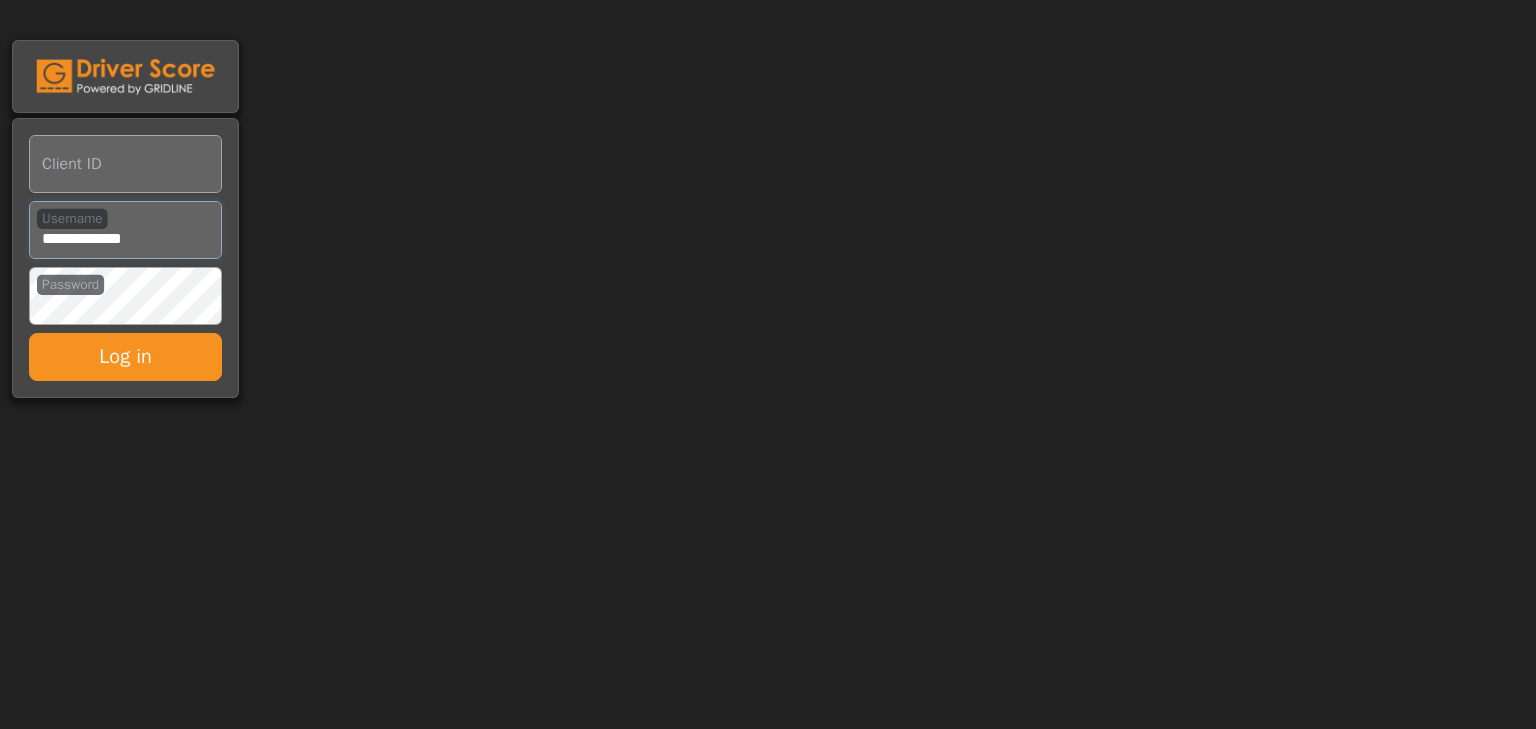 click on "Username" at bounding box center (125, 230) 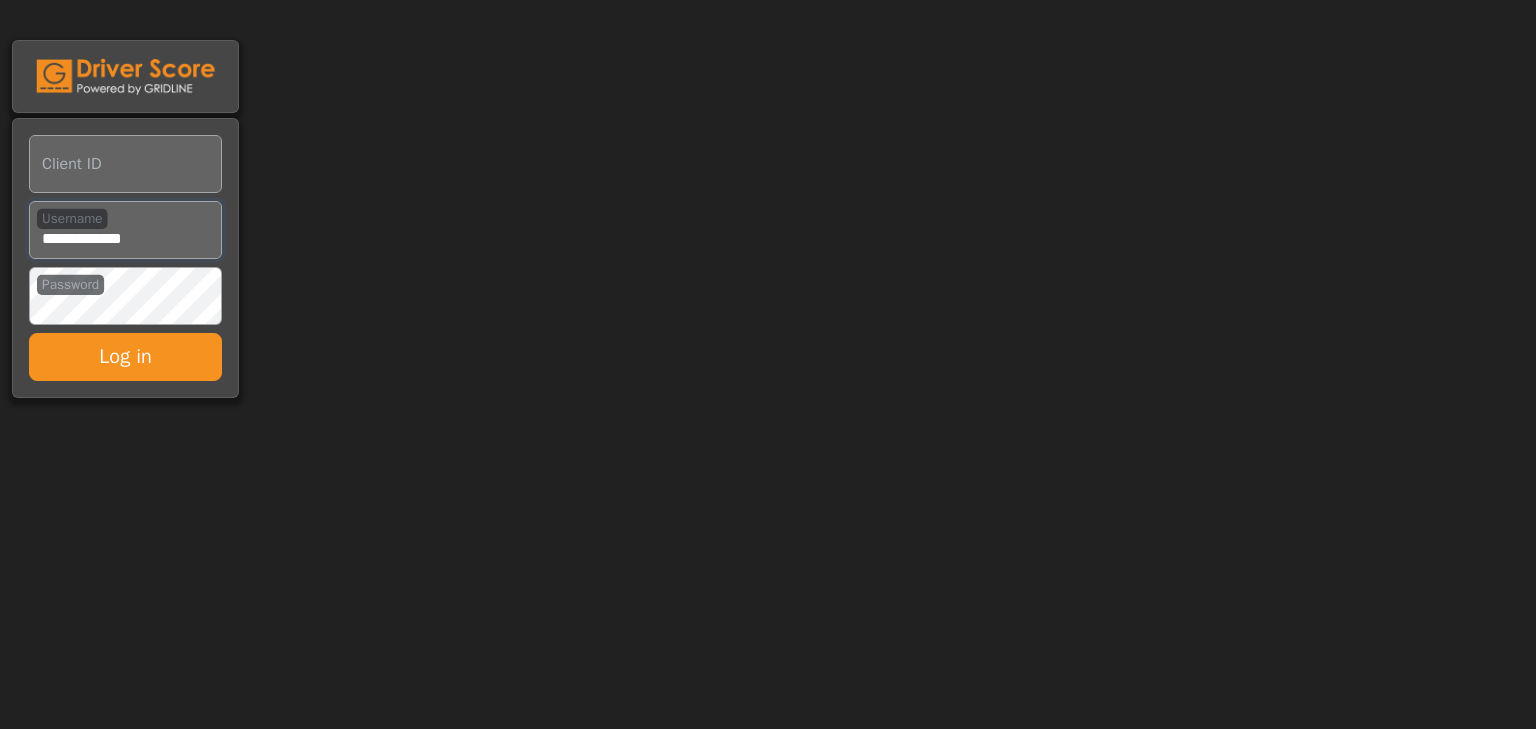 type on "**********" 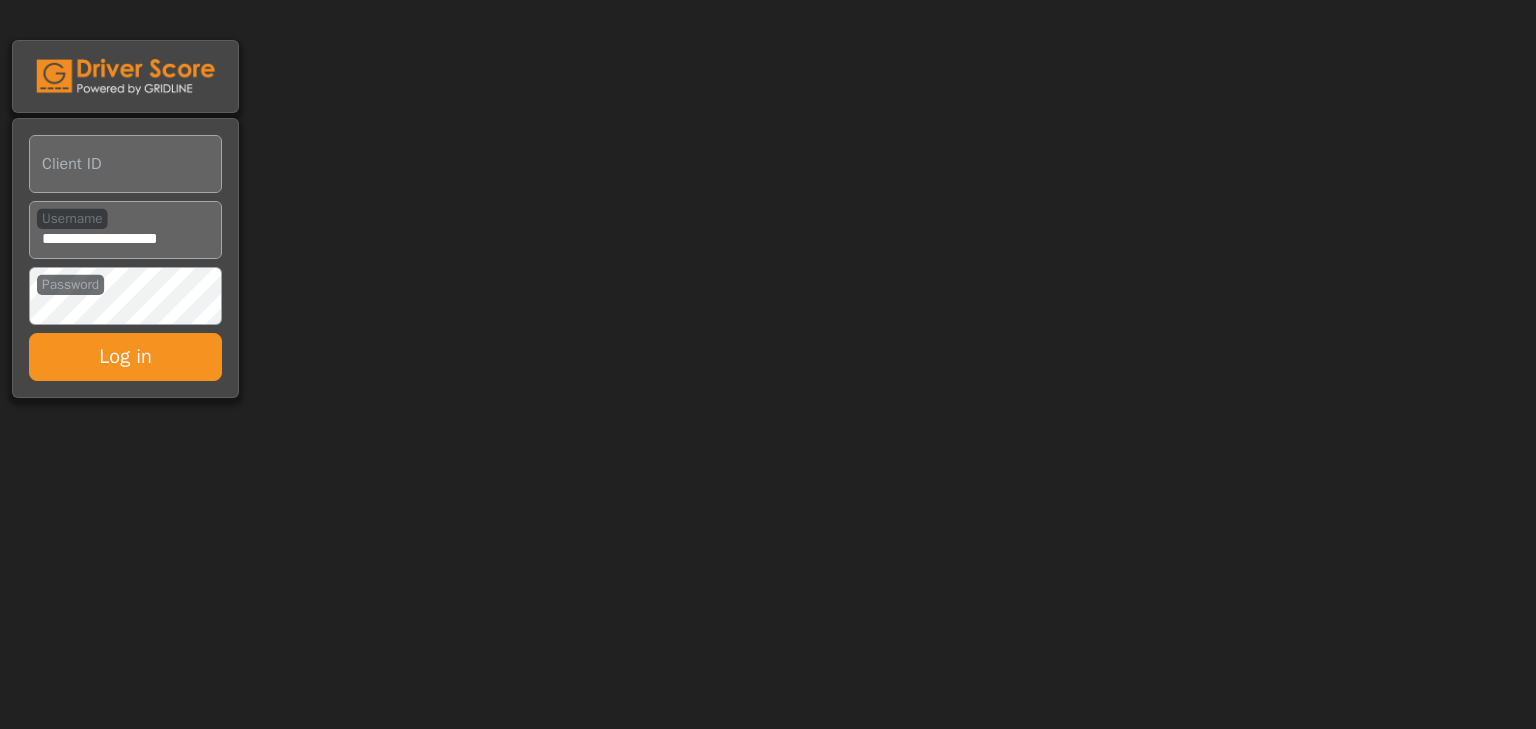 click on "Client ID Username Password Log in" at bounding box center [768, 202] 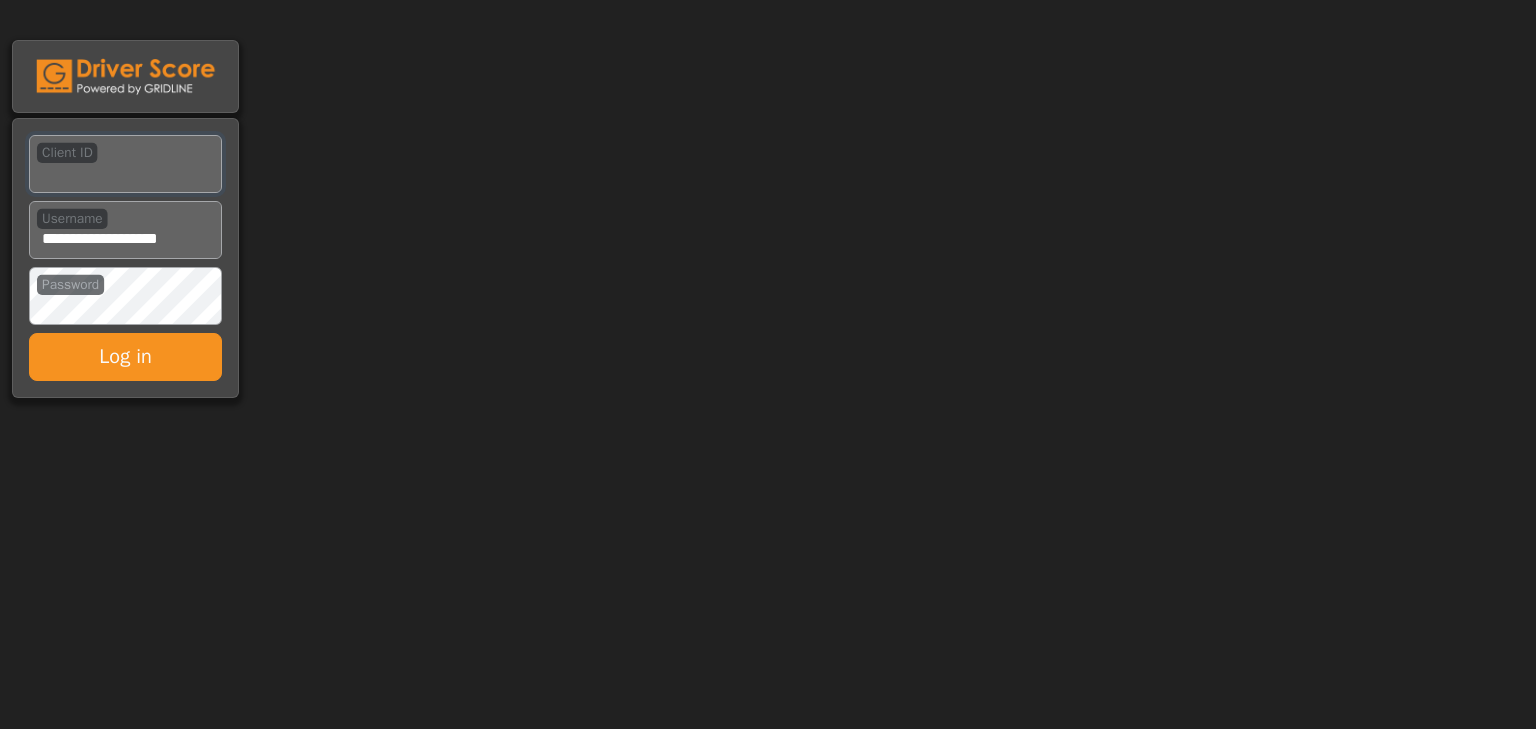 click on "Client ID" at bounding box center [125, 164] 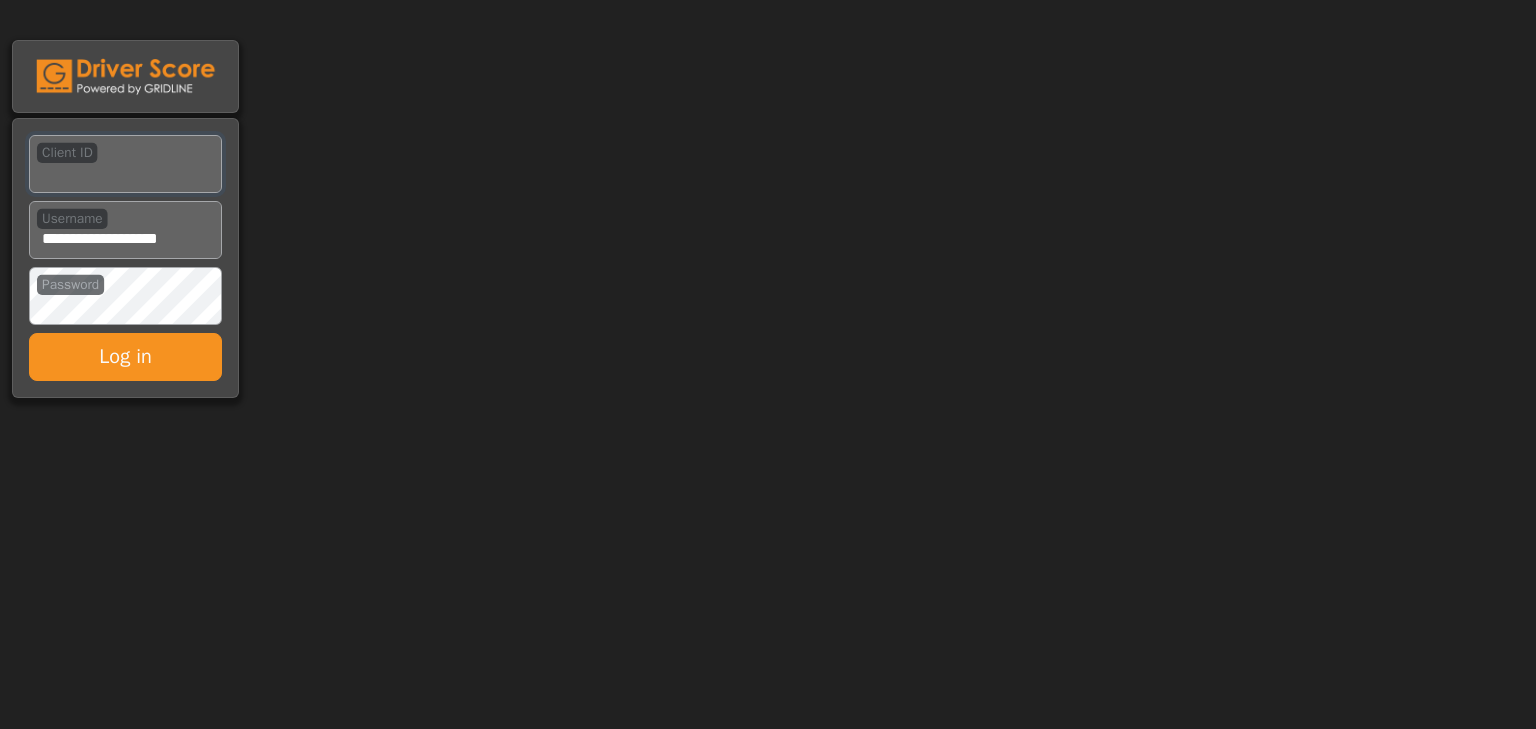 paste on "**********" 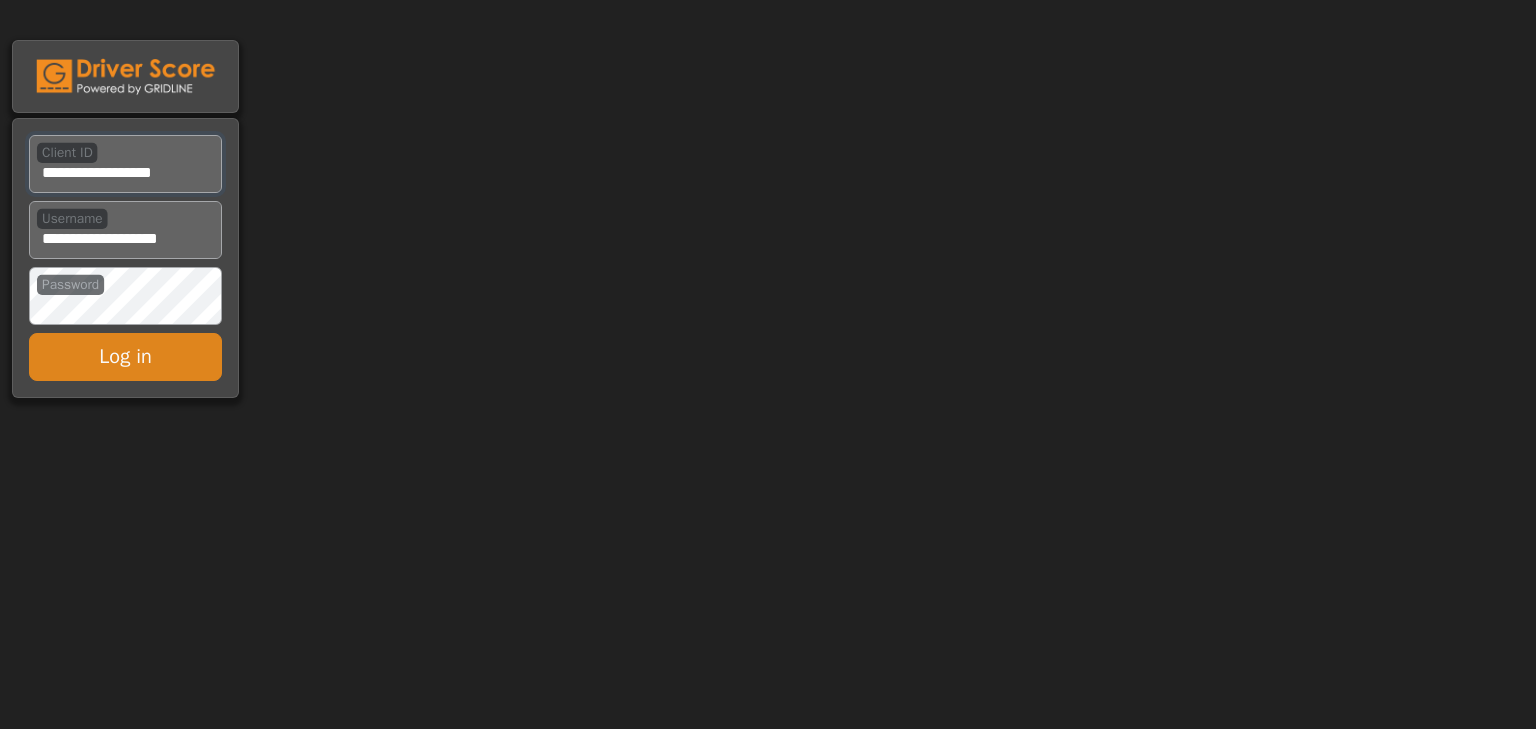 type on "**********" 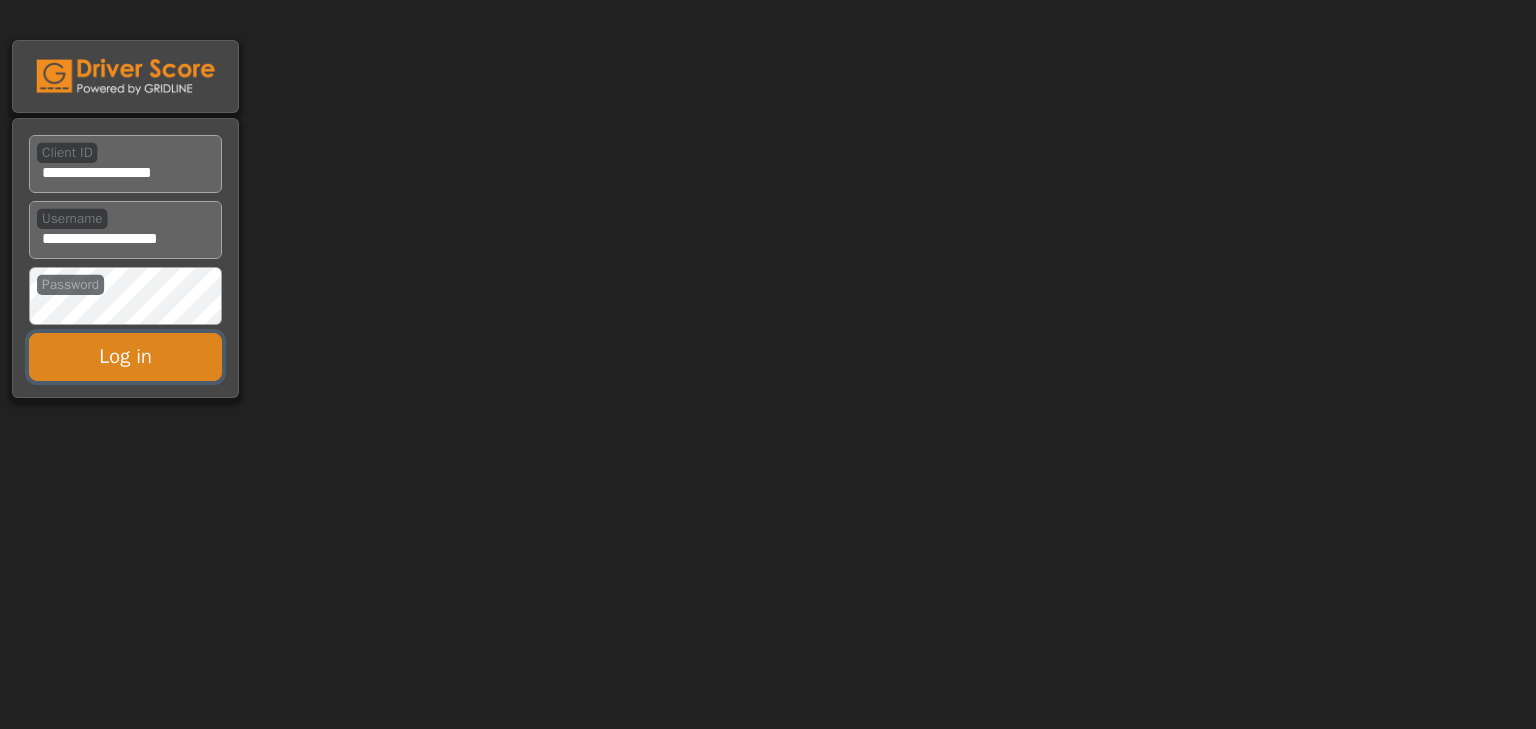 click on "Log in" at bounding box center (125, 357) 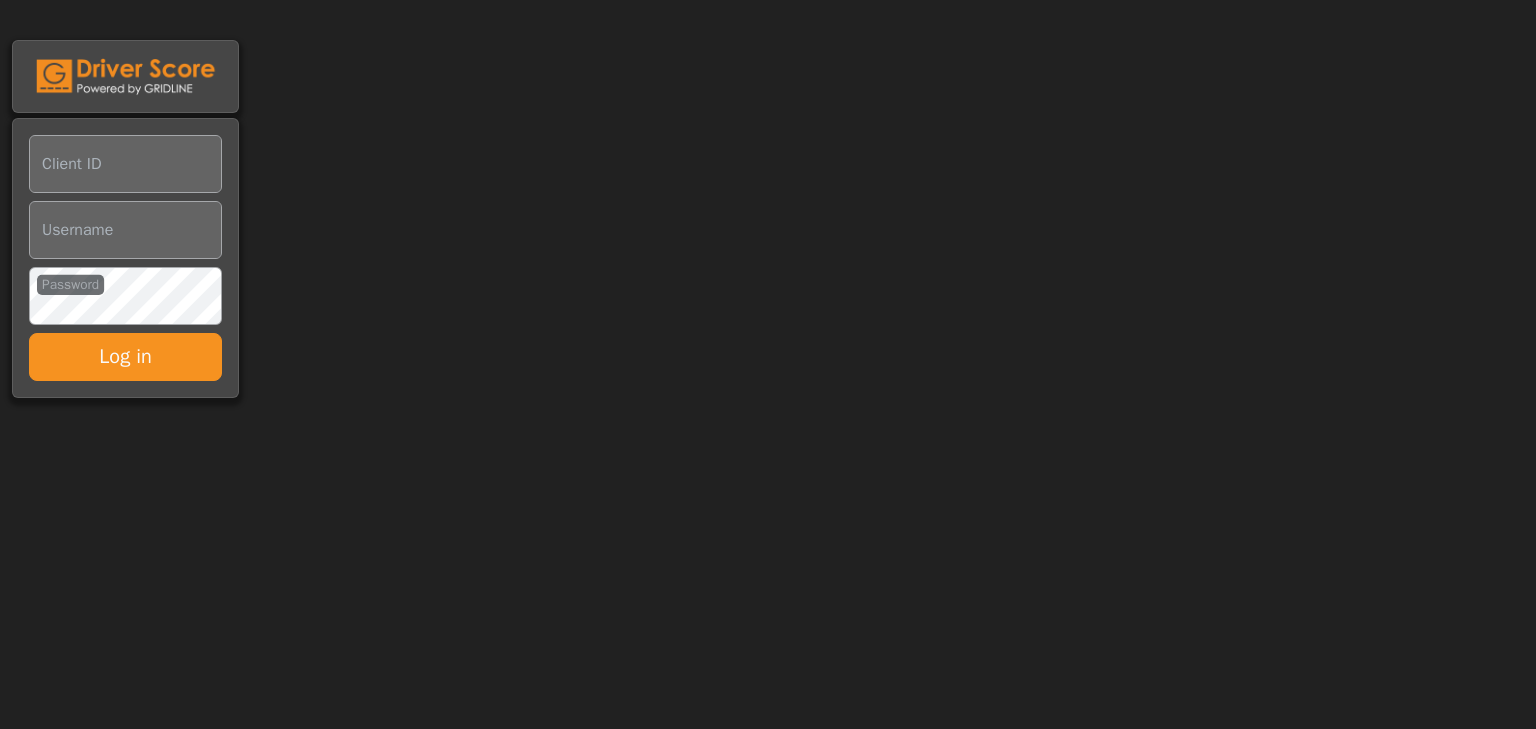 scroll, scrollTop: 0, scrollLeft: 0, axis: both 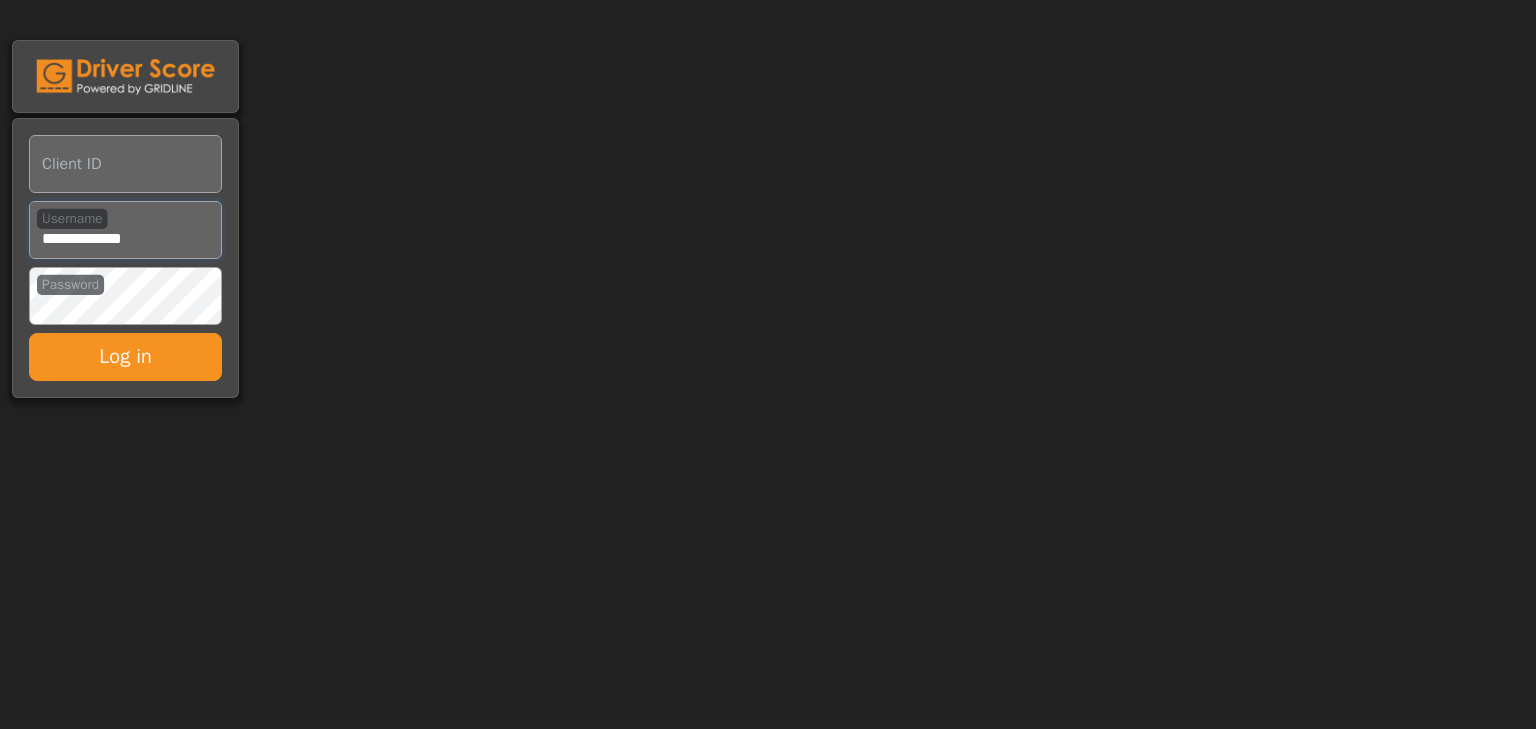 click on "Username" at bounding box center (125, 230) 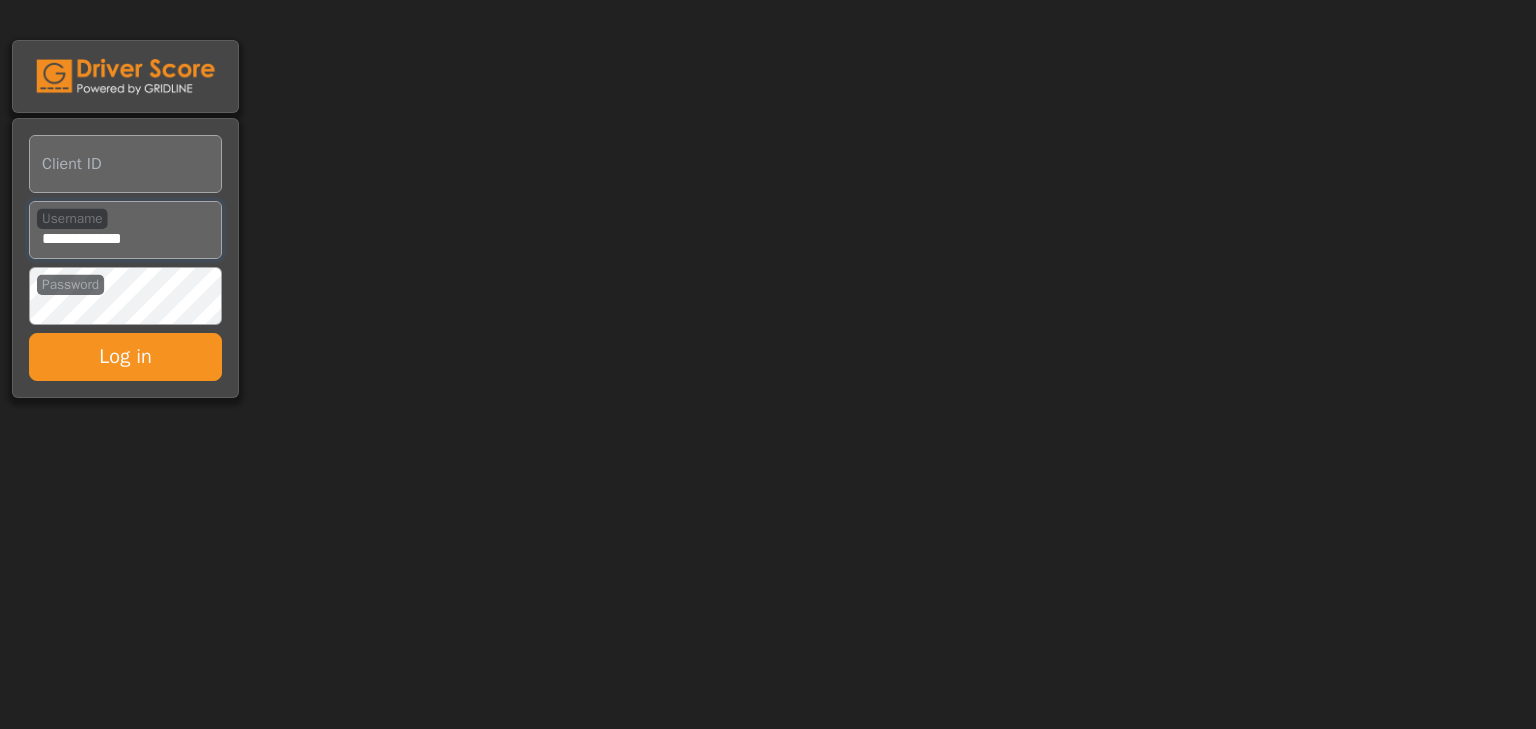 type on "**********" 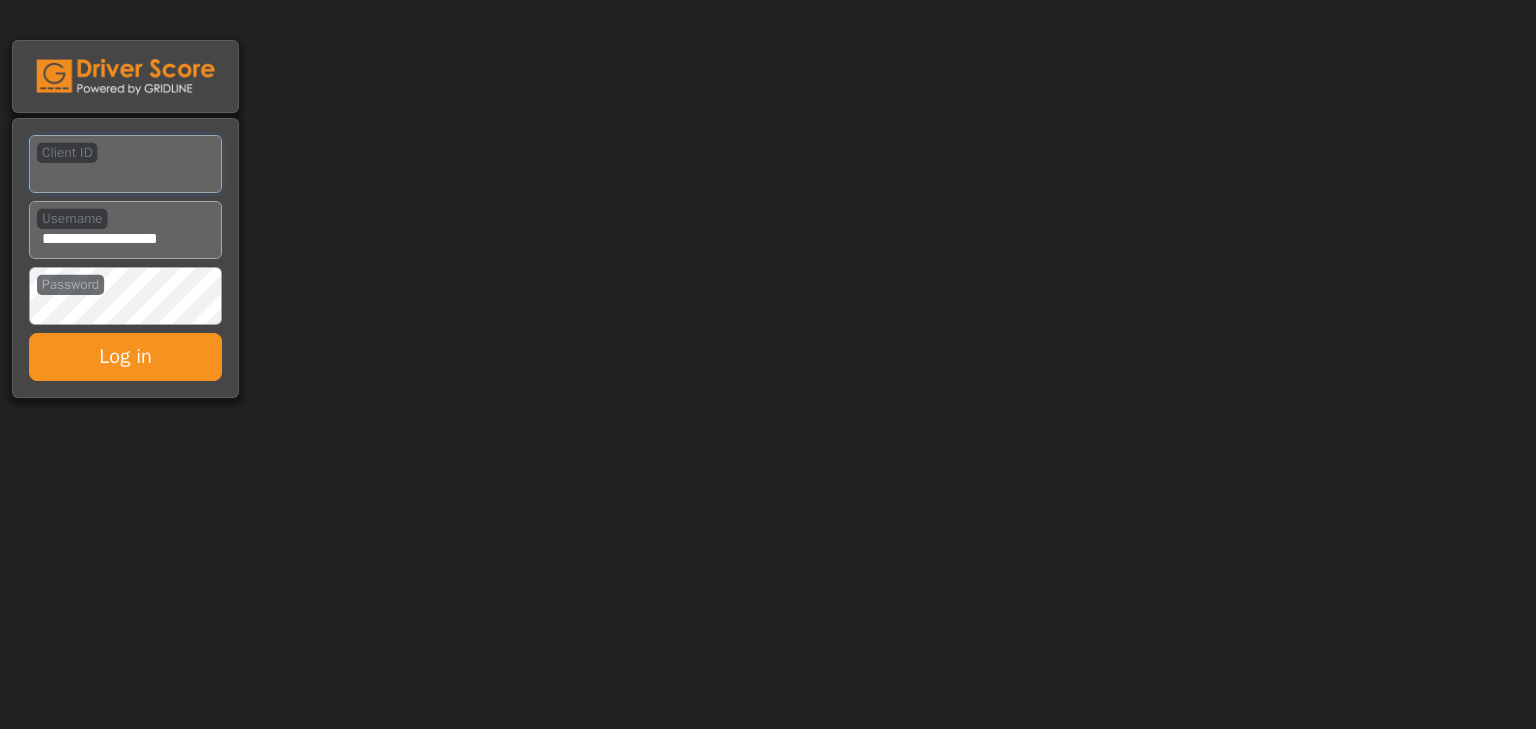 click on "Client ID" at bounding box center [125, 164] 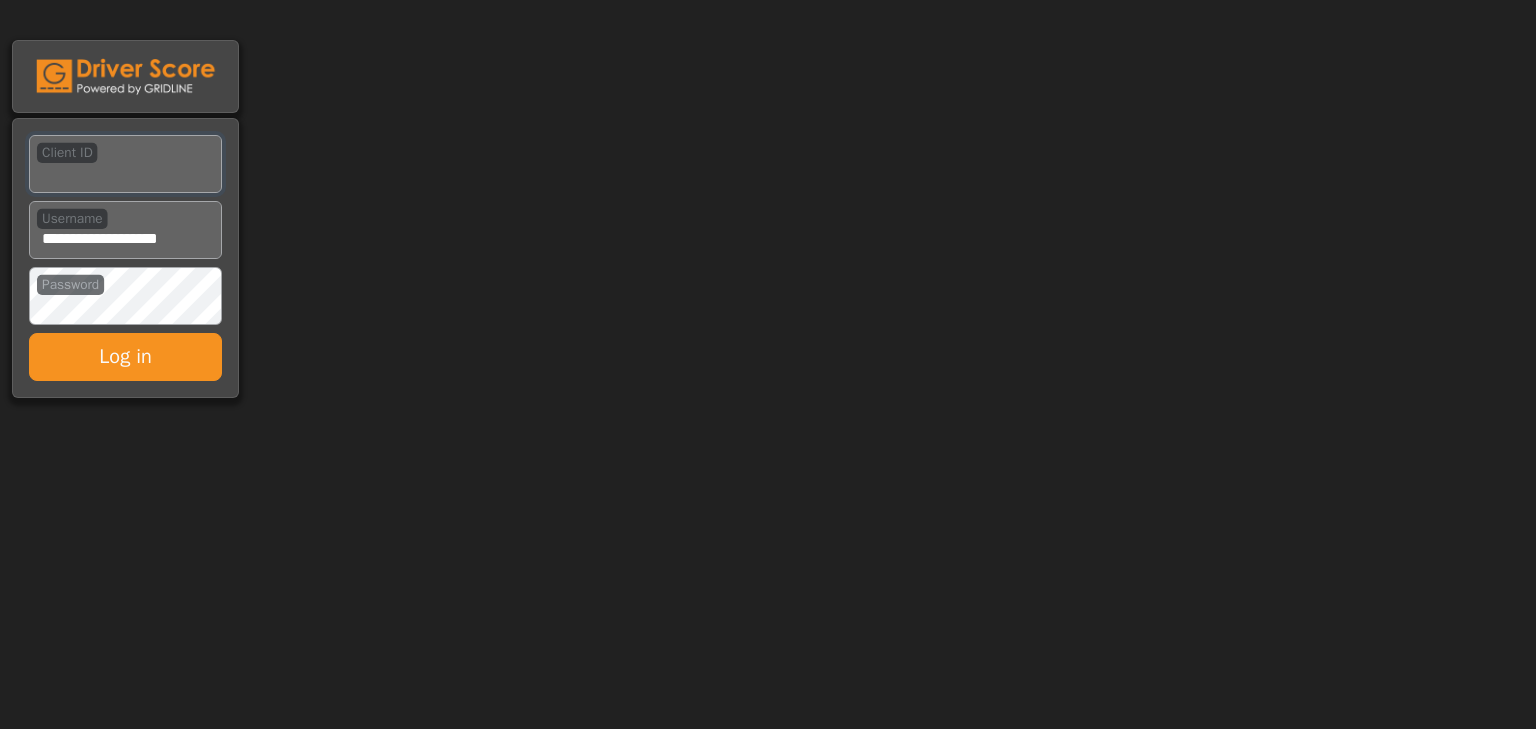 type on "**********" 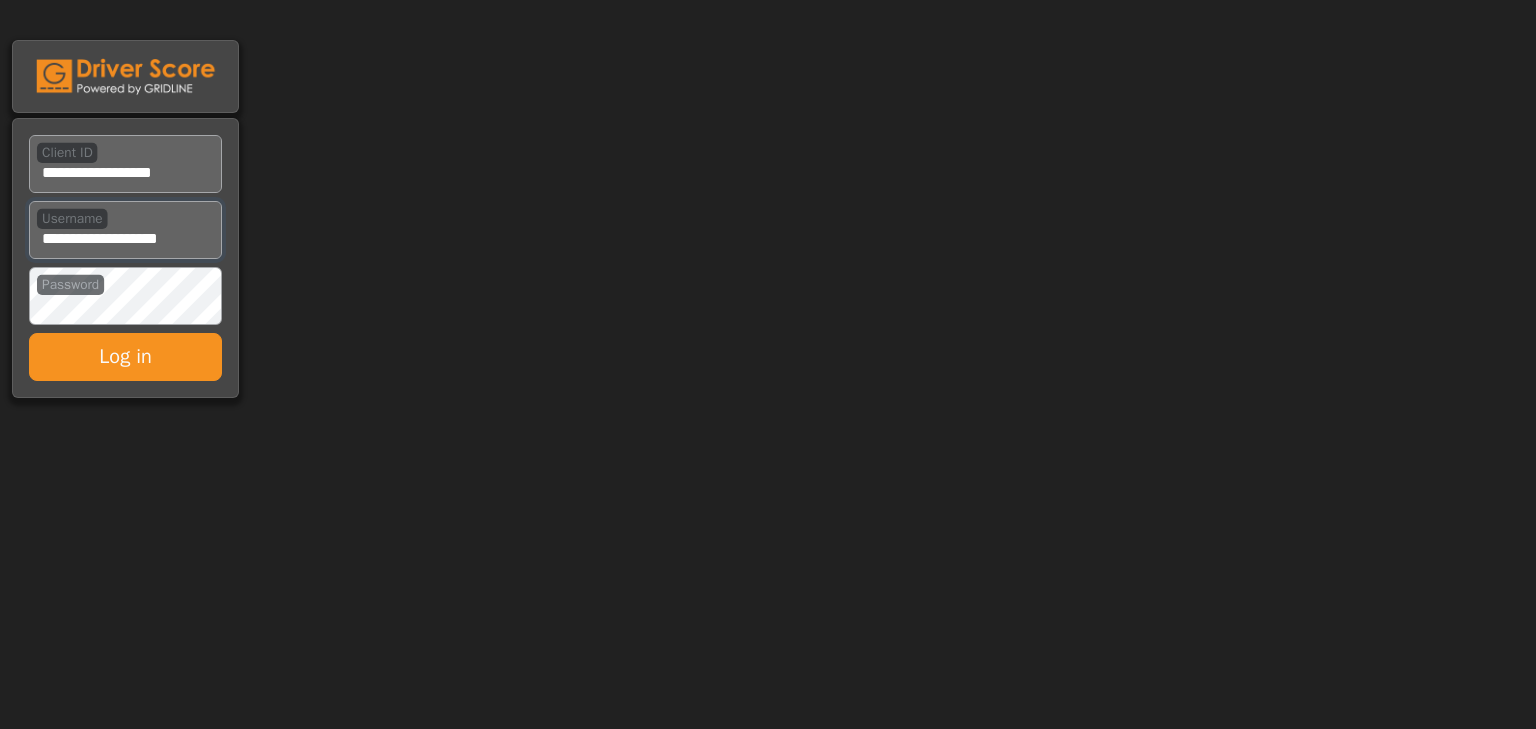 drag, startPoint x: 96, startPoint y: 239, endPoint x: 265, endPoint y: 259, distance: 170.17932 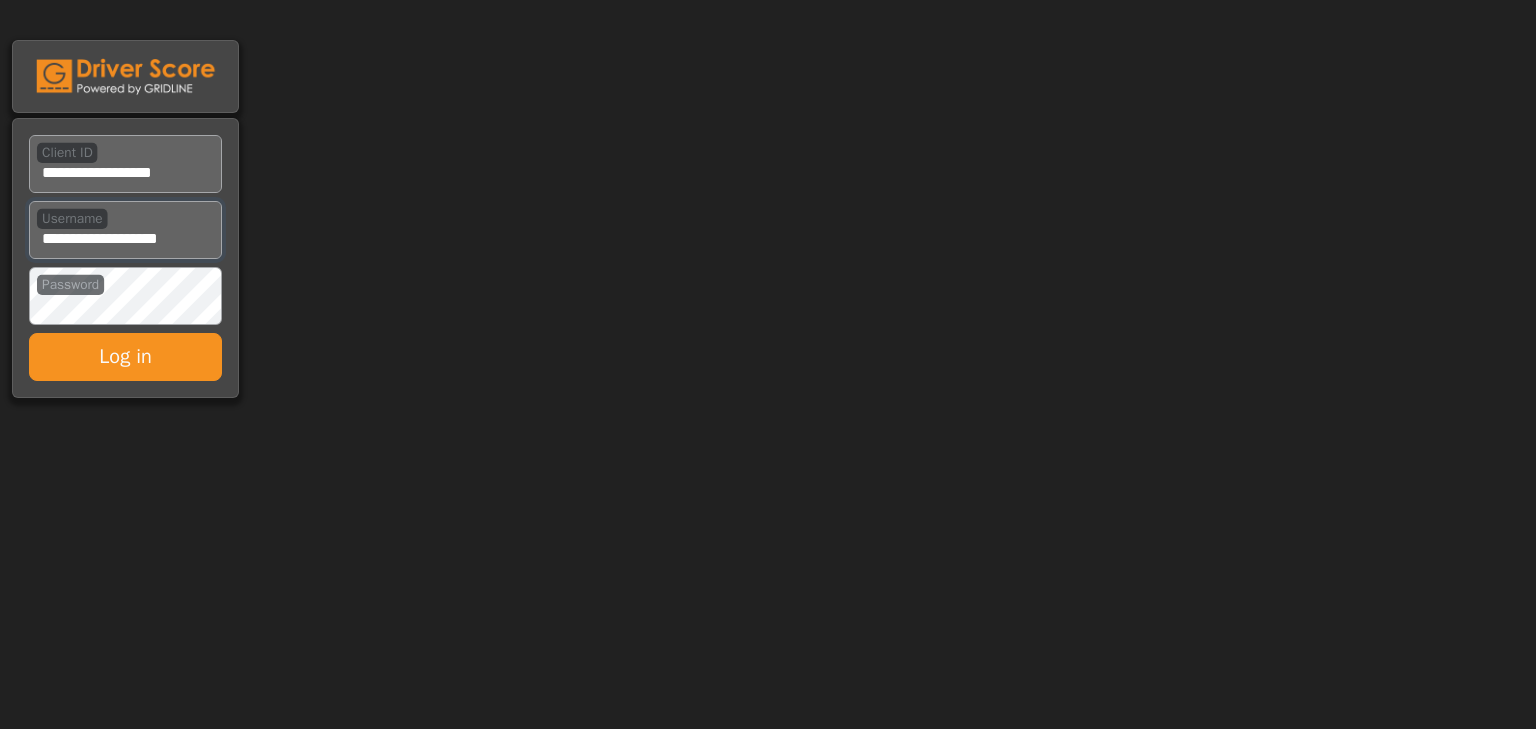 click on "Client ID Username Password Log in" at bounding box center [768, 202] 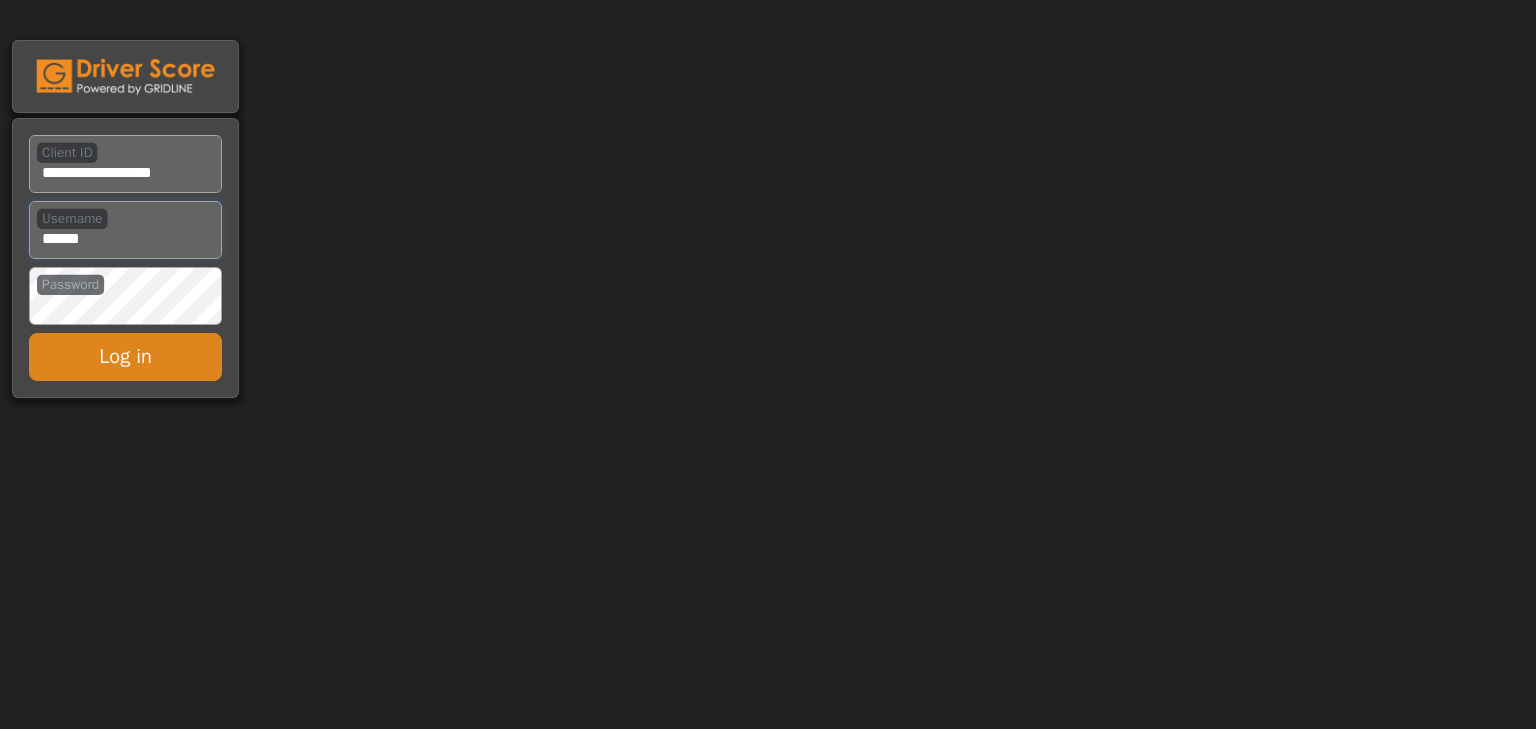 type on "******" 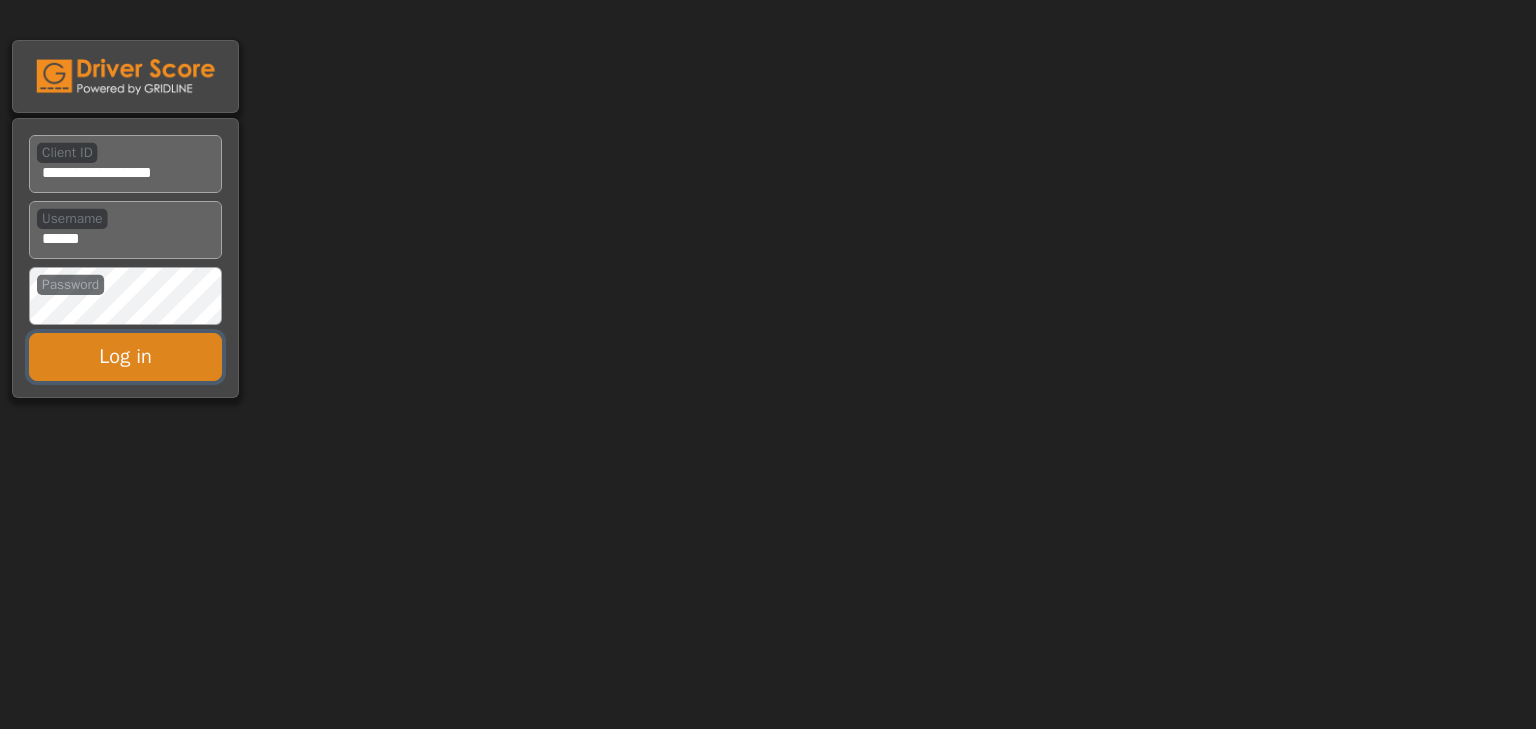 click on "Log in" at bounding box center (125, 357) 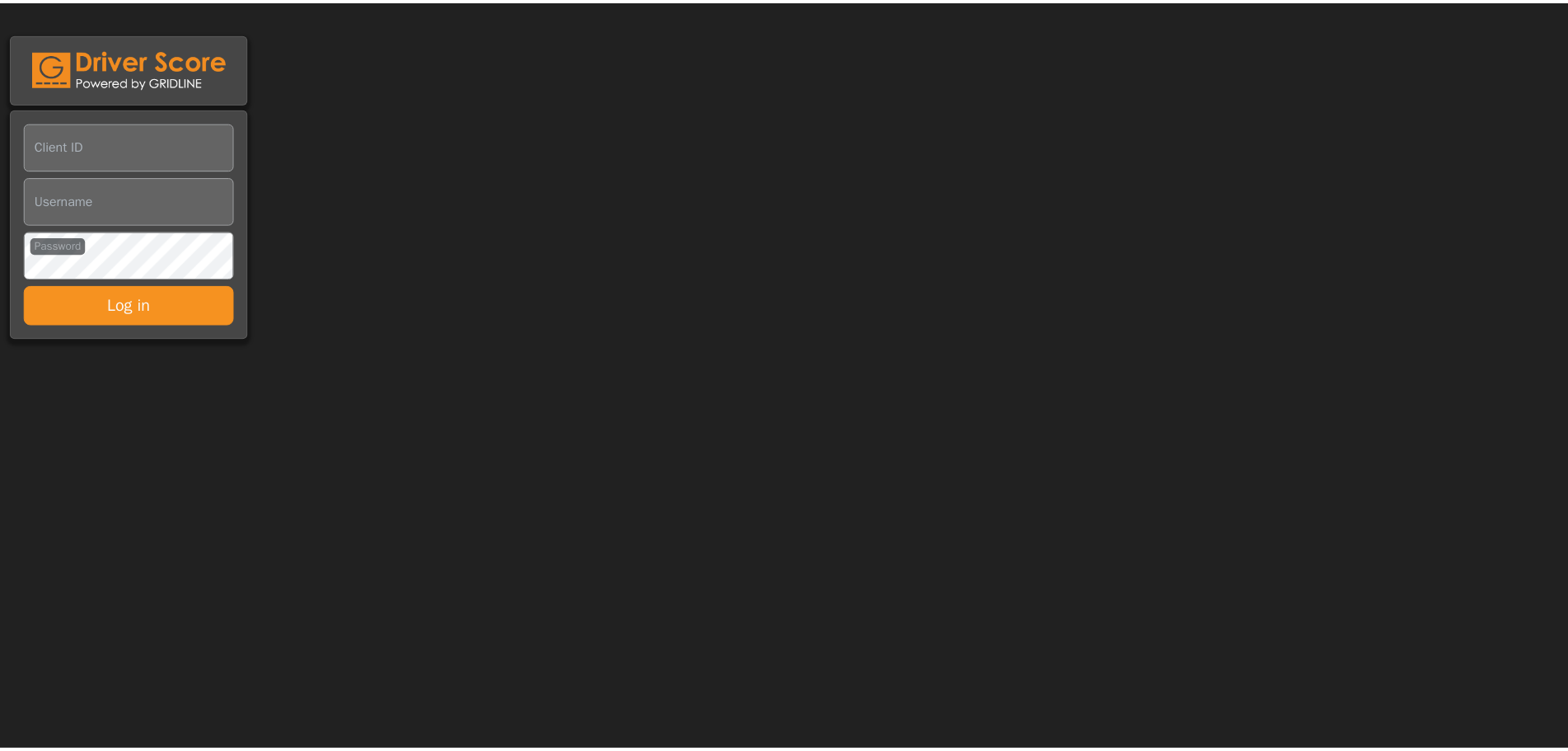 scroll, scrollTop: 0, scrollLeft: 0, axis: both 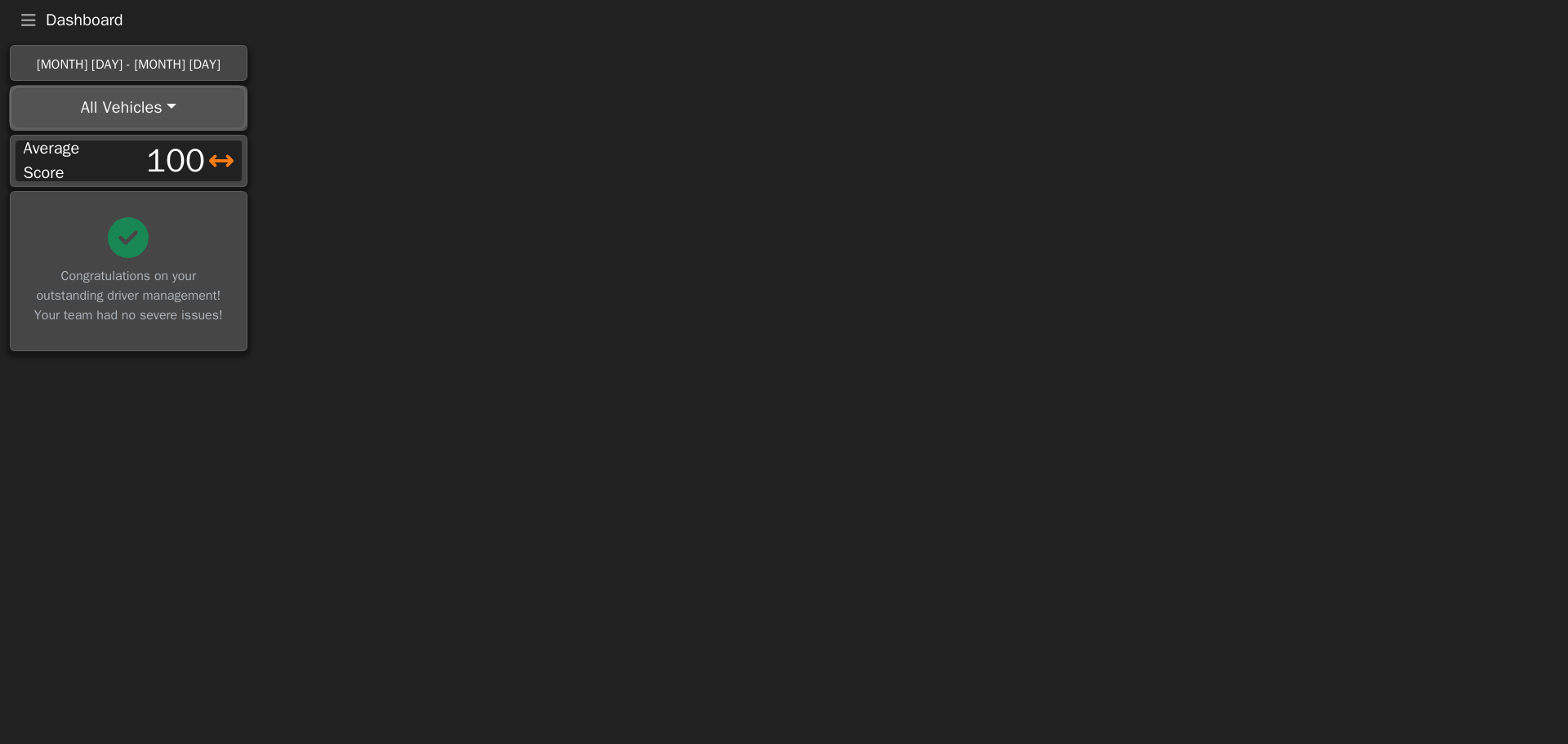 click on "All Vehicles" at bounding box center (128, 108) 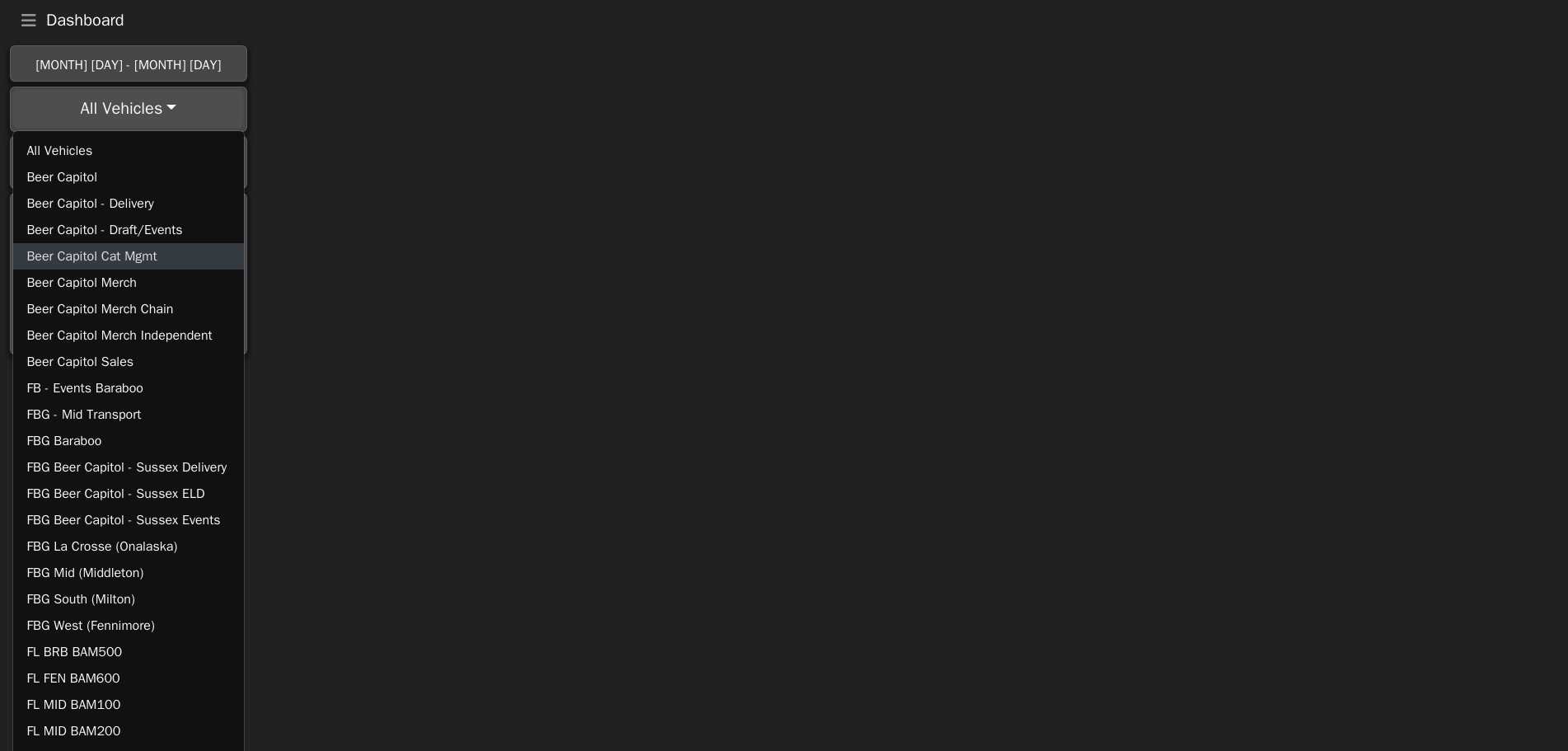 click on "Beer Capitol Cat Mgmt" at bounding box center [129, 256] 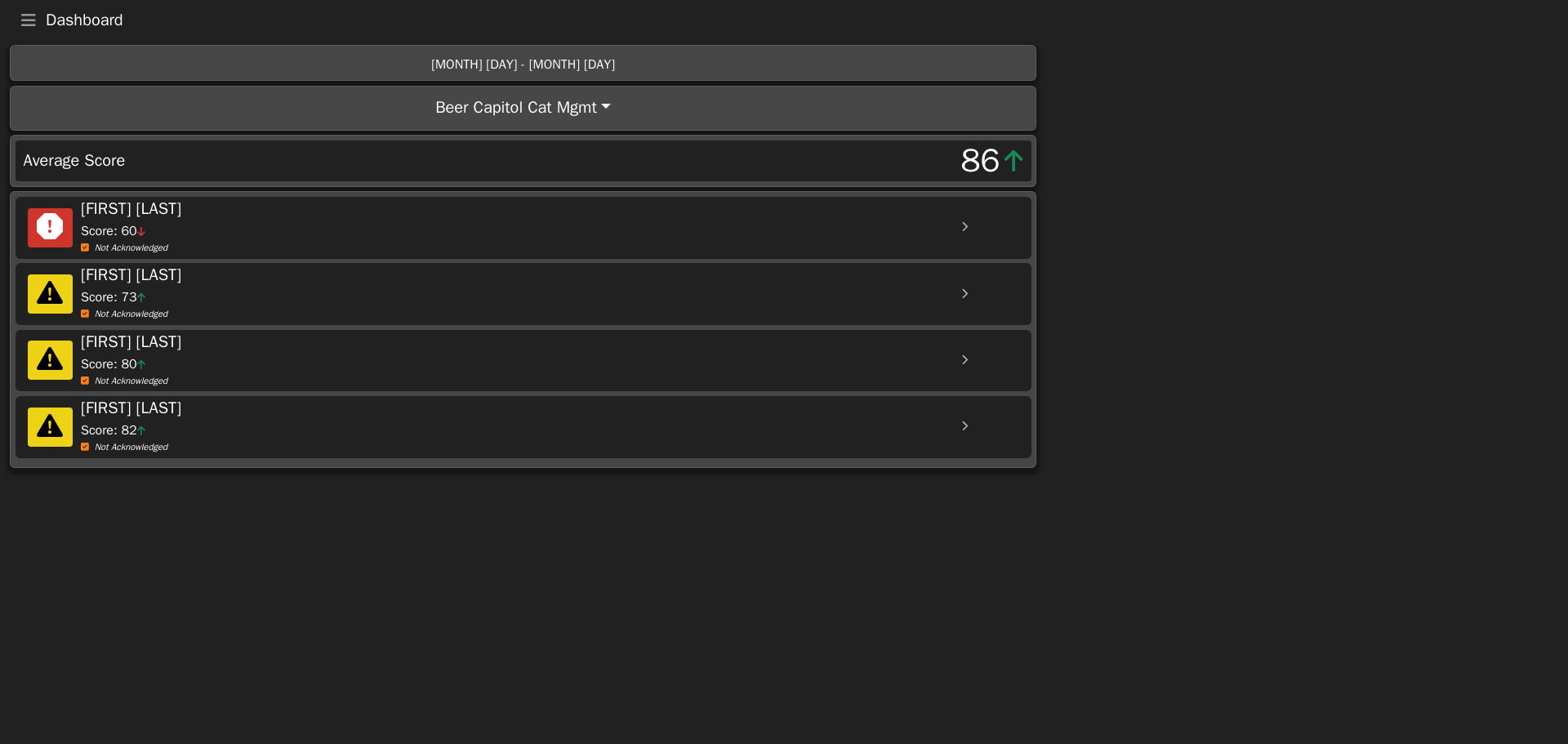 click at bounding box center [29, 20] 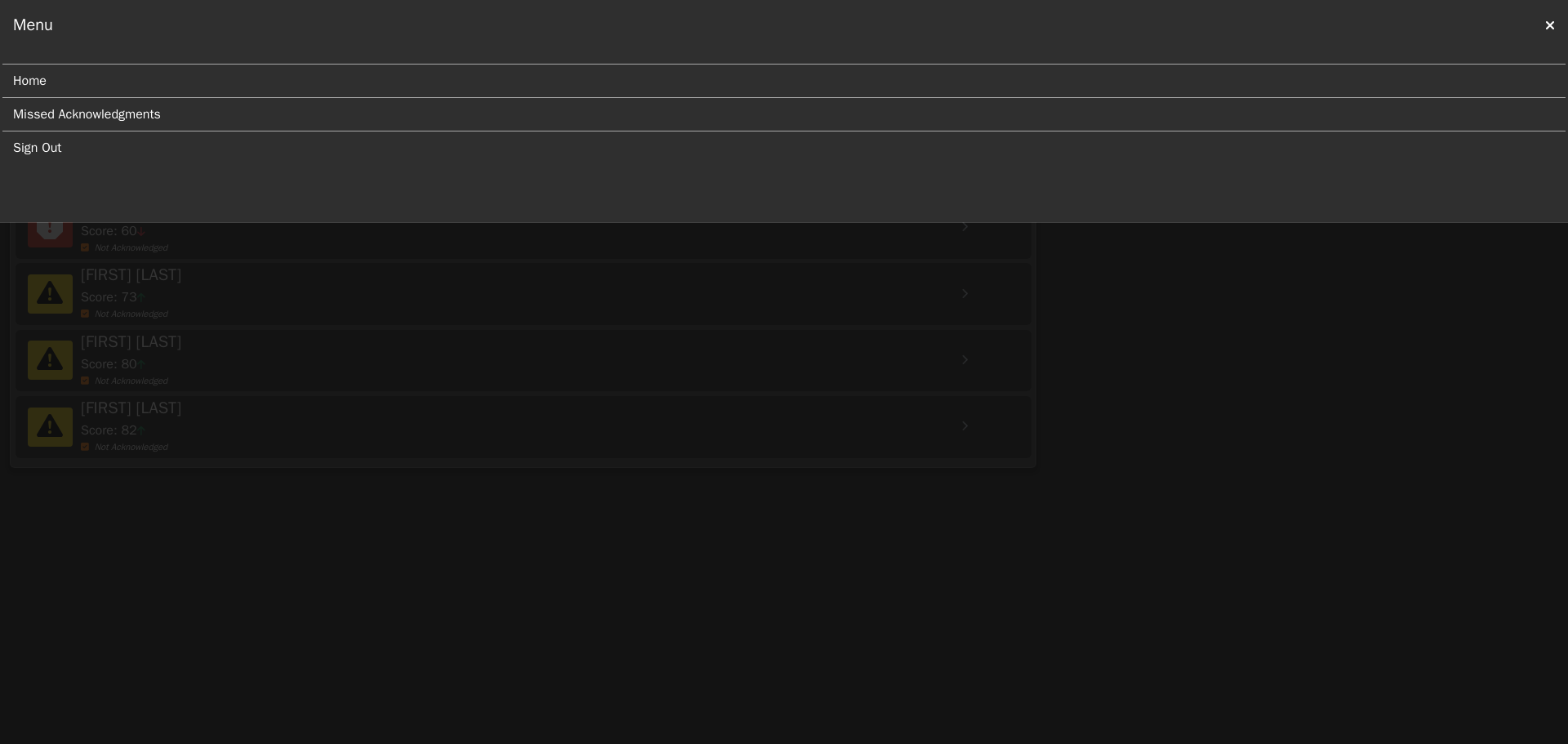 click on "Missed Acknowledgments" at bounding box center (777, 114) 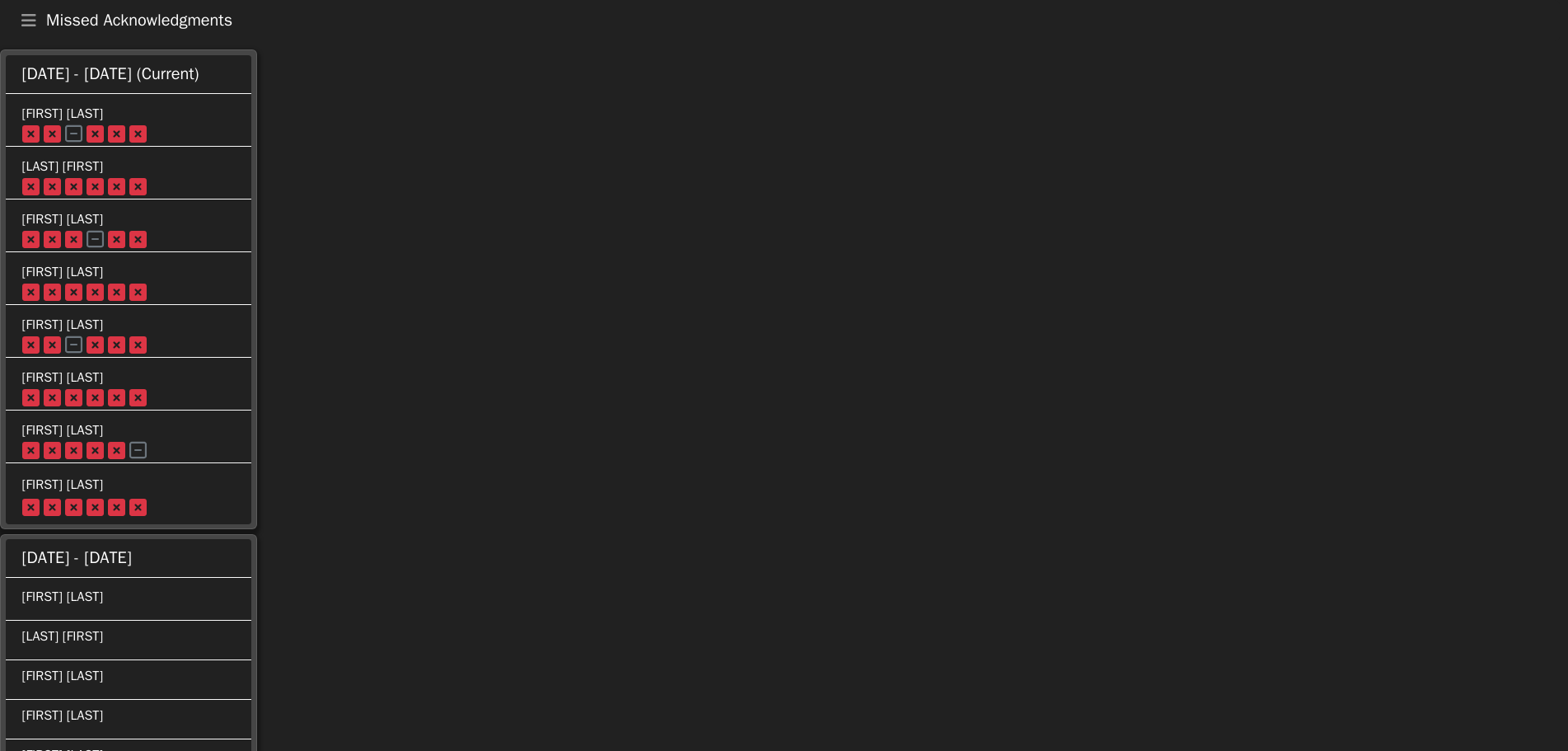 drag, startPoint x: 1567, startPoint y: 96, endPoint x: 1584, endPoint y: 295, distance: 199.72481 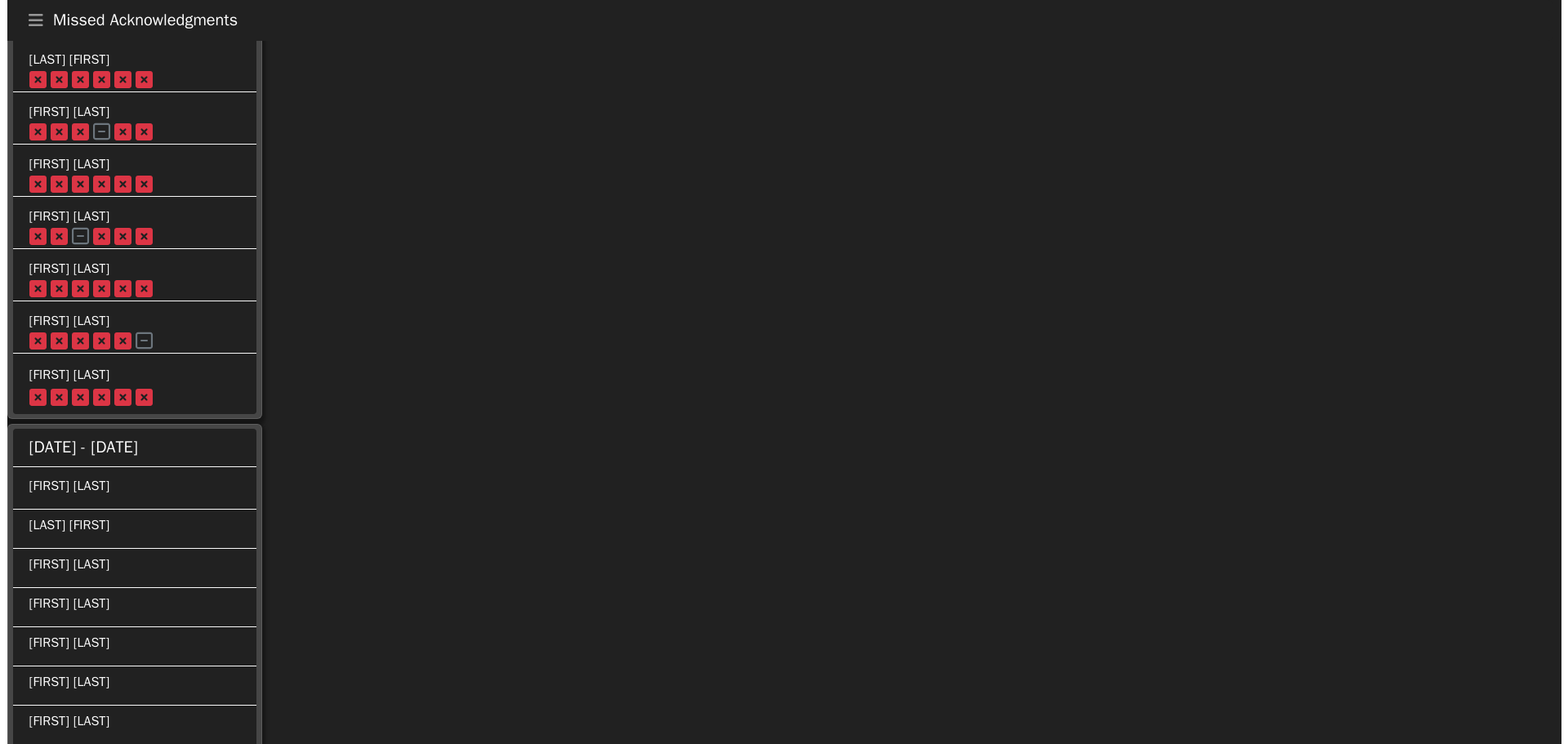 scroll, scrollTop: 0, scrollLeft: 0, axis: both 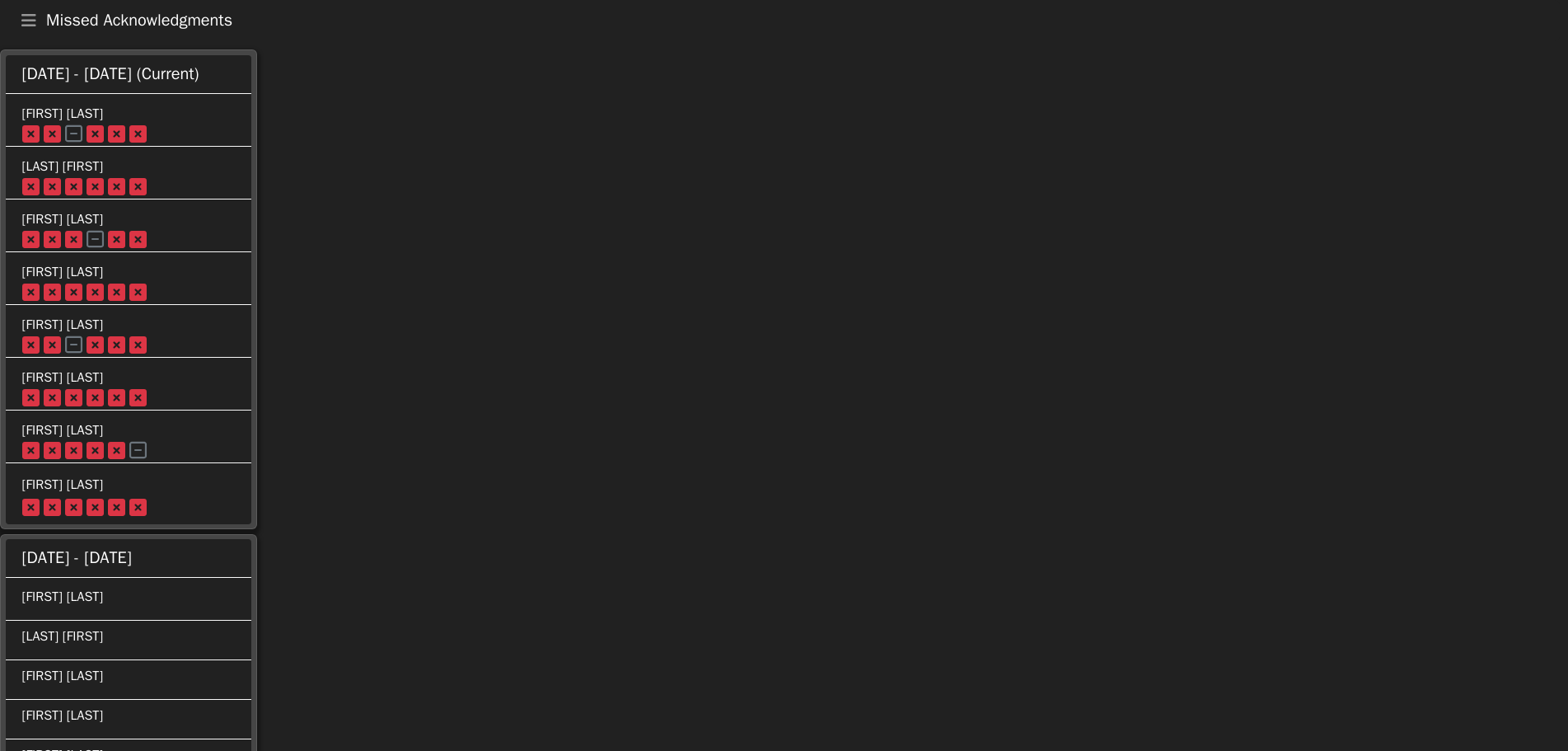 click on "Missed Acknowledgments Menu Home Missed Acknowledgments Sign Out 06/28/25 - 07/05/25 (Current) Darin Brewster Marty Craig Mike Szuta Nick Fairbanks Nick Martyka Ryan Newburry Seth Richter Tyler Arrowood 06/21/25 - 06/28/25  Darin Brewster Marty Craig Mike Szuta Nick Fairbanks Nick Martyka Ryan Newburry Seth Richter Tyler Arrowood 06/14/25 - 06/21/25  Marty Craig Mike Szuta Nick Fairbanks Ryan Newburry Seth Richter Tyler Arrowood 06/07/25 - 06/14/25  Darin Brewster Marty Craig Nick Fairbanks Nick Martyka Ryan Newburry Seth Richter Tyler Arrowood 05/31/25 - 06/07/25  Darin Brewster Marty Craig Mike Szuta Nick Fairbanks Nick Martyka Ryan Newburry Seth Richter Tyler Arrowood 05/24/25 - 05/31/25  Darin Brewster Marty Craig Mike Szuta Nick Fairbanks Nick Martyka Ryan Newburry Tyler Arrowood" at bounding box center [784, 1135] 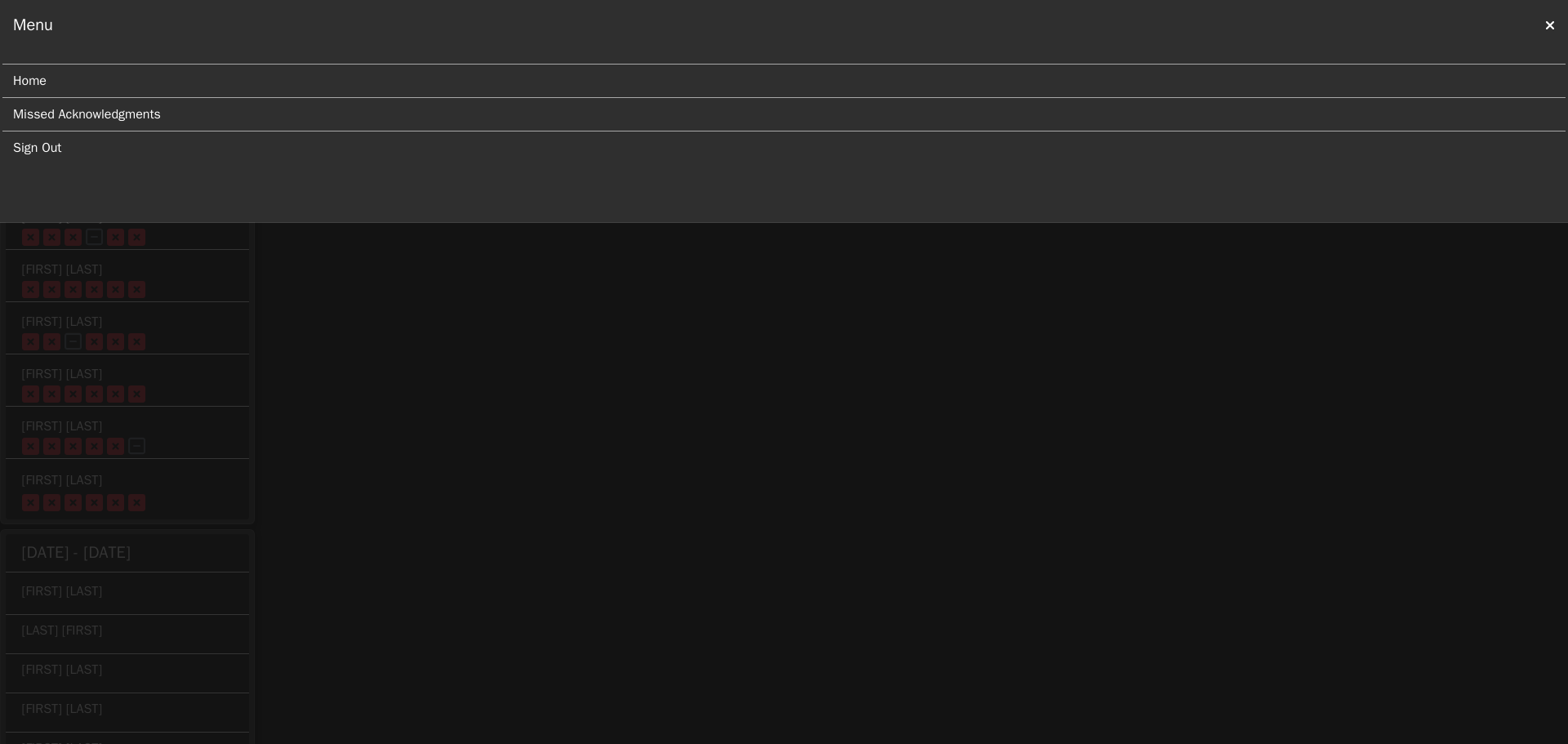 click on "Home" at bounding box center [777, 81] 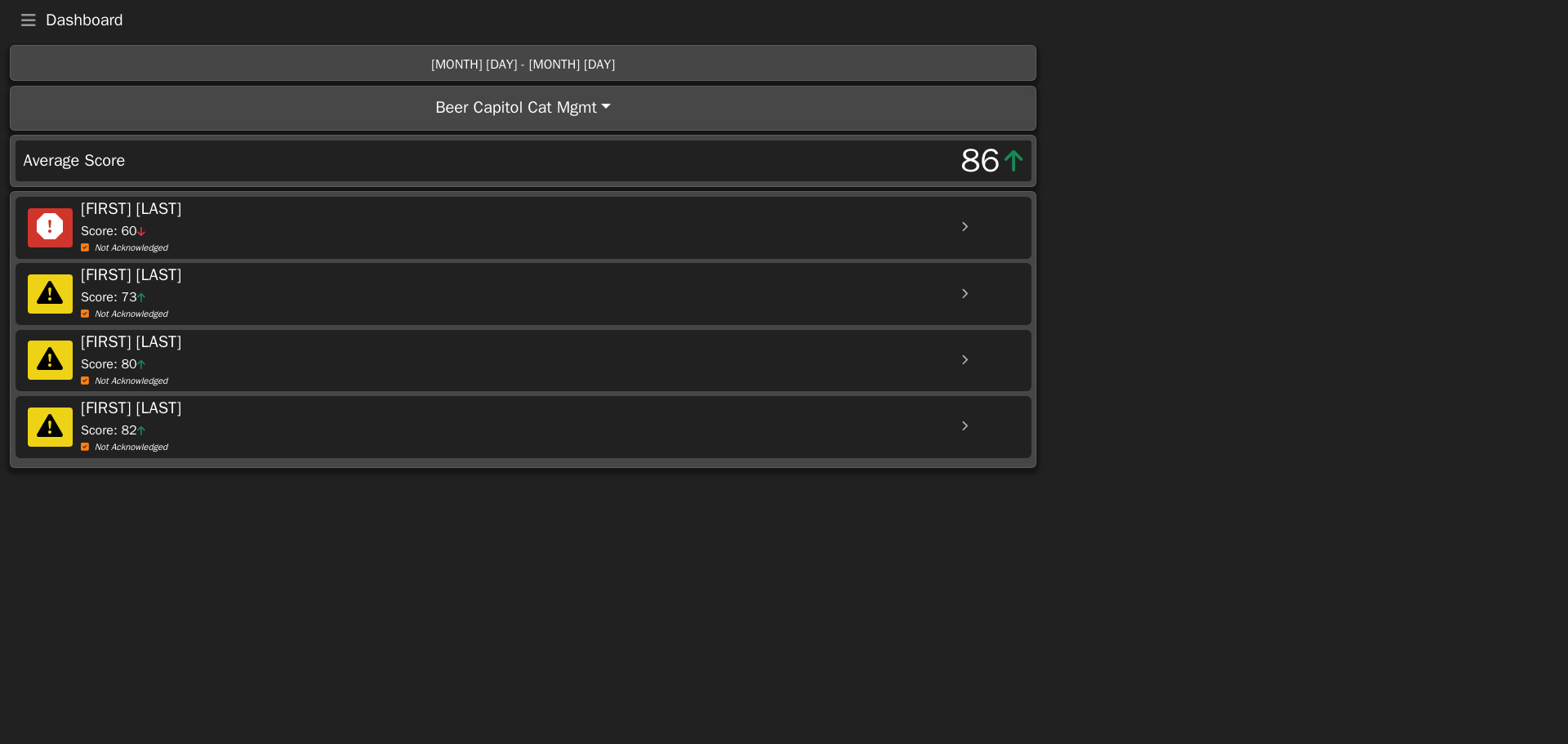 click at bounding box center (29, 20) 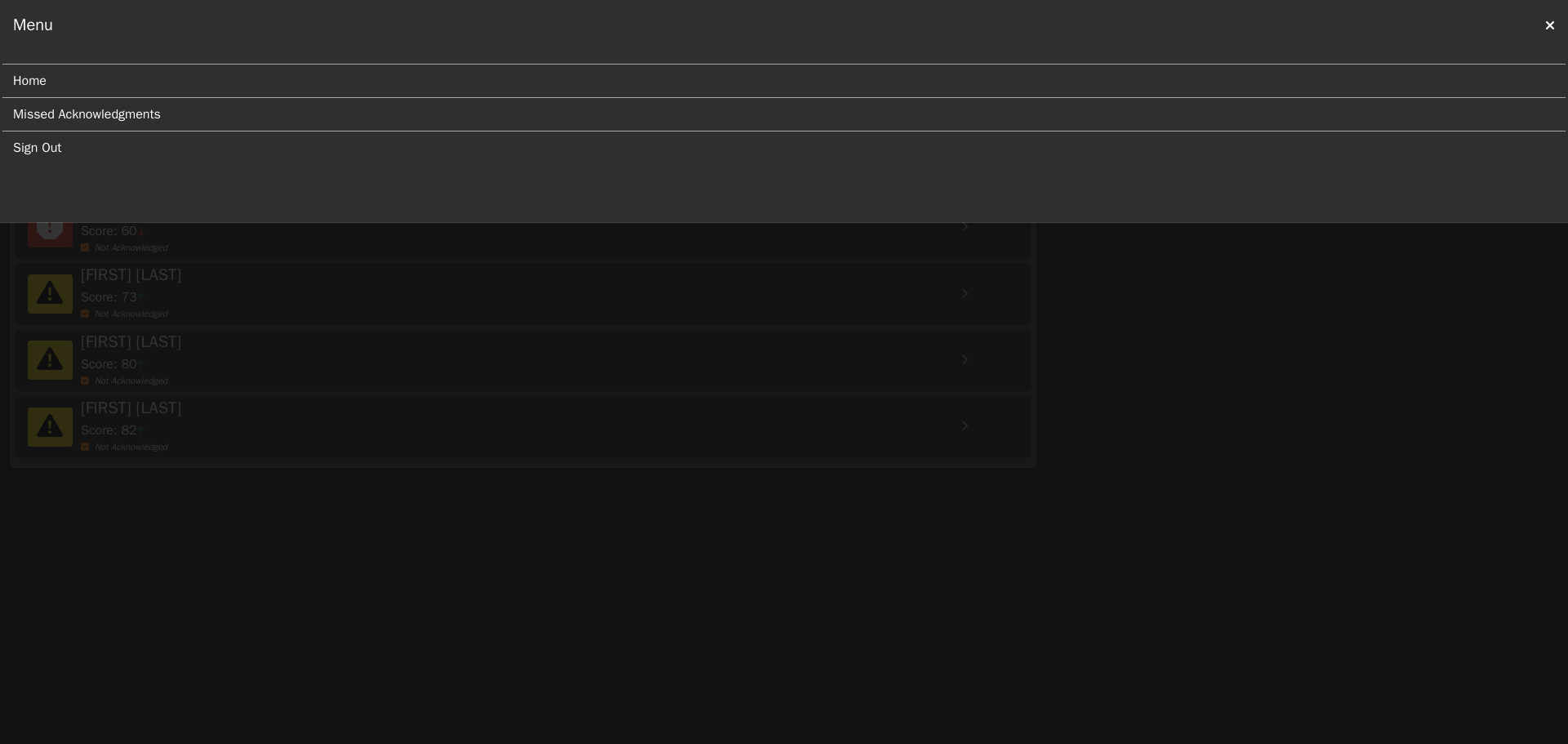 click on "Sign Out" at bounding box center (777, 148) 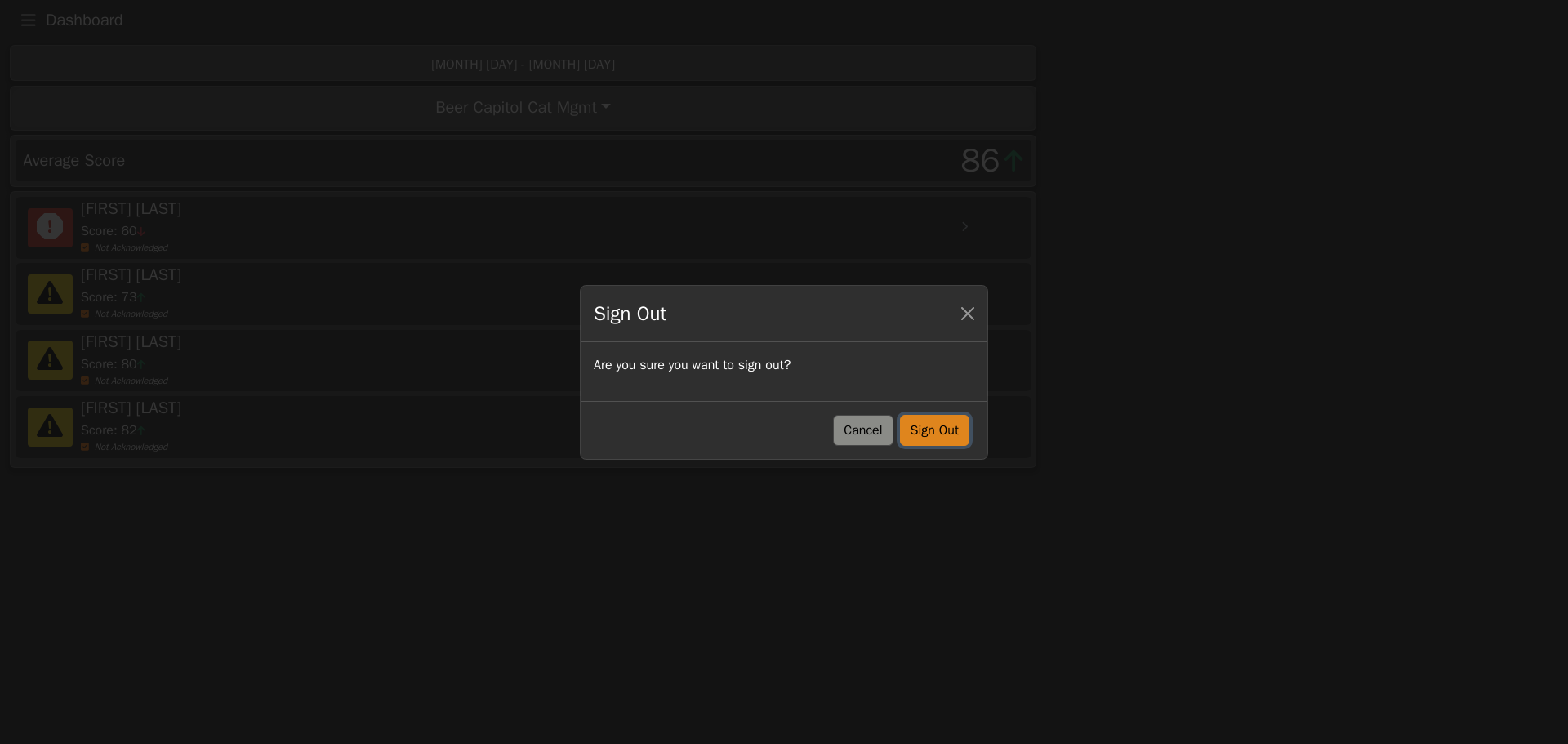 click on "Sign Out" at bounding box center (934, 430) 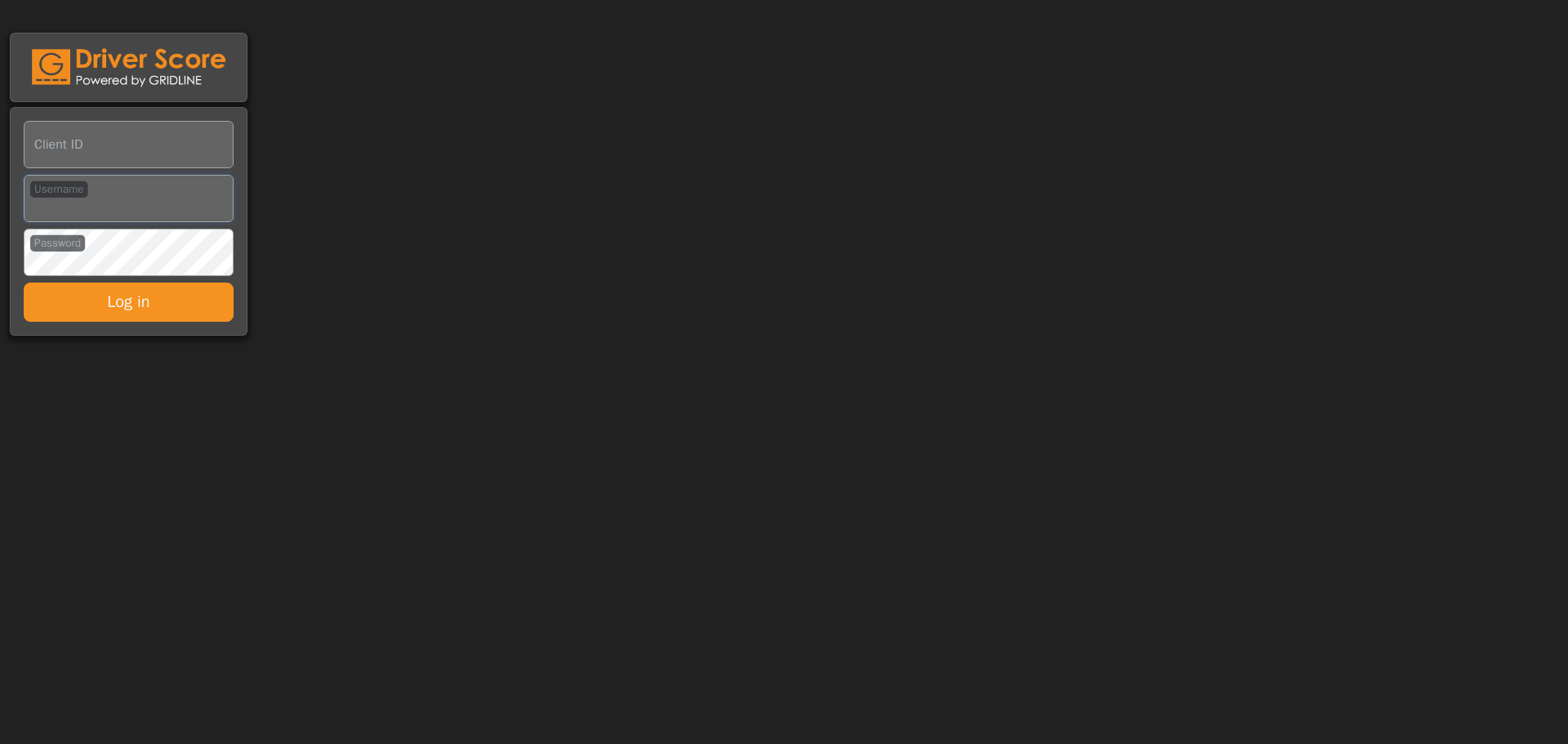 type on "**********" 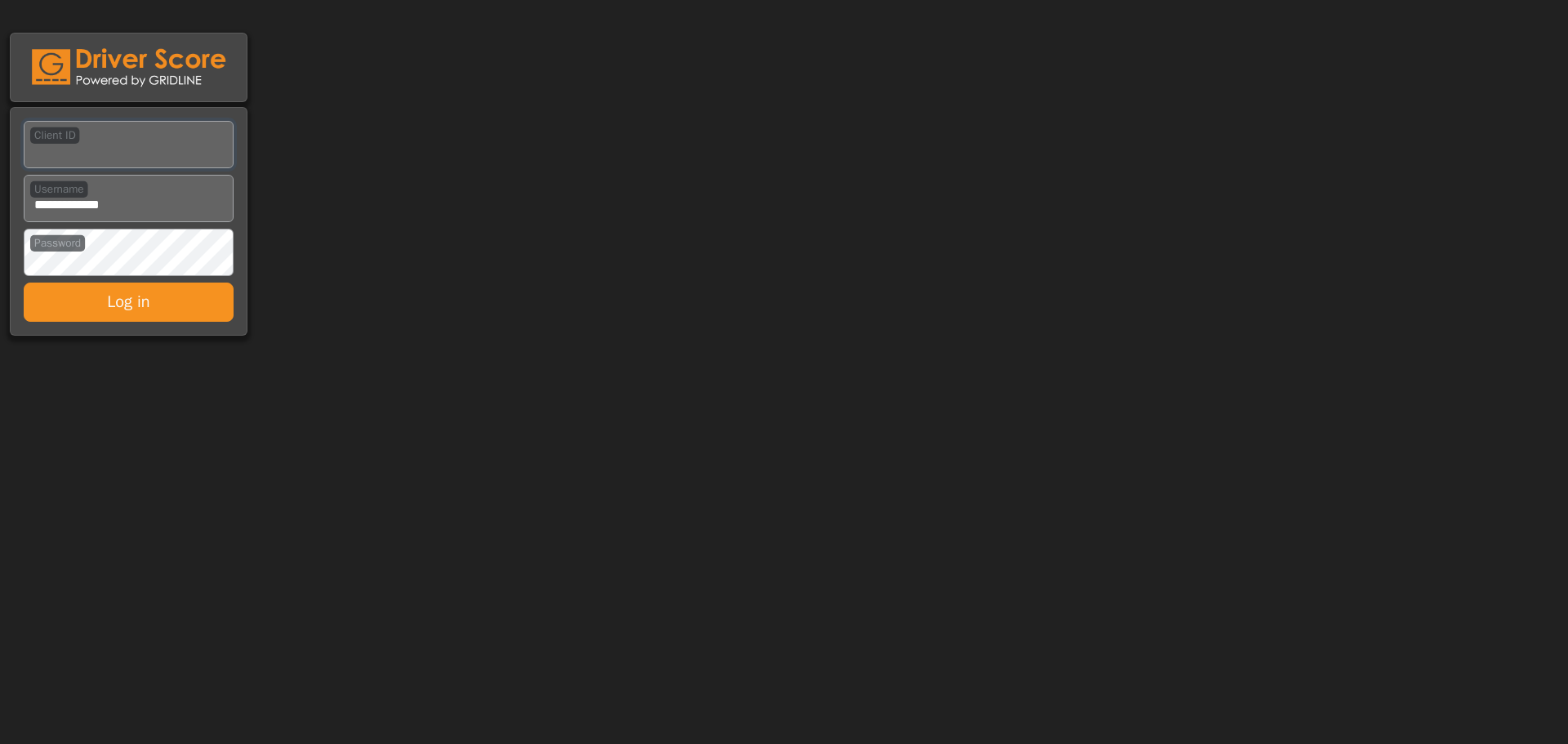 click on "Client ID" at bounding box center [128, 145] 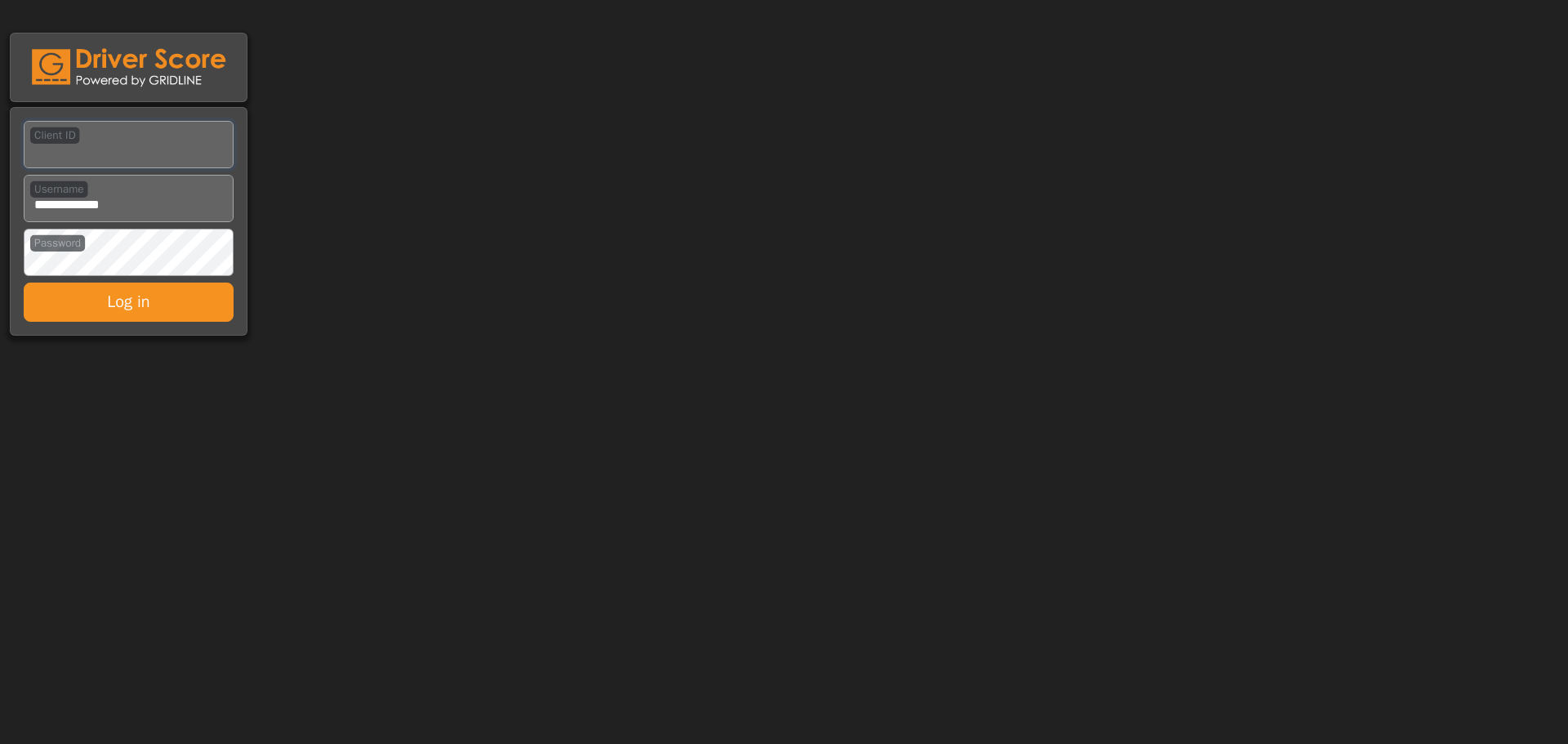 type on "**********" 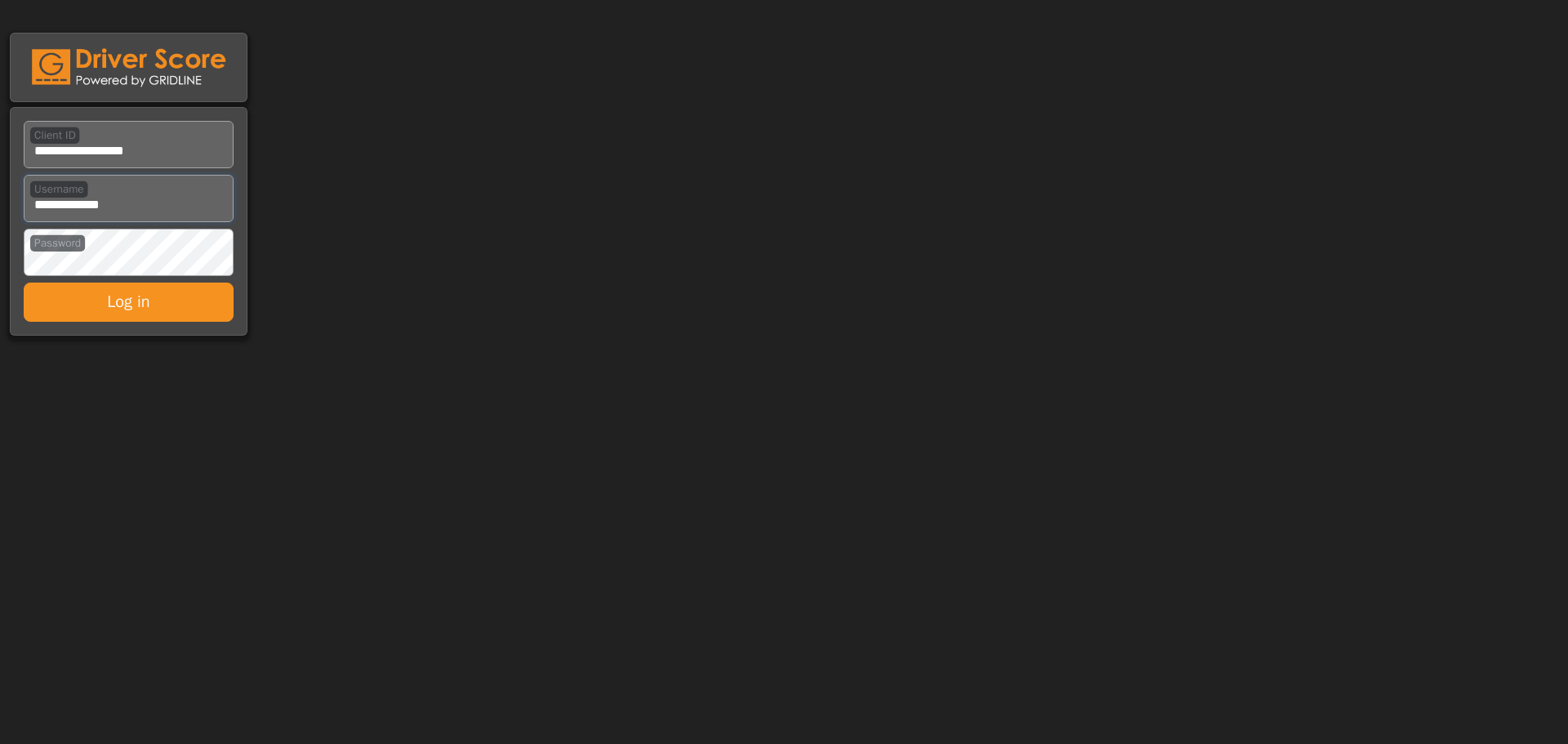 click on "Username" at bounding box center (128, 198) 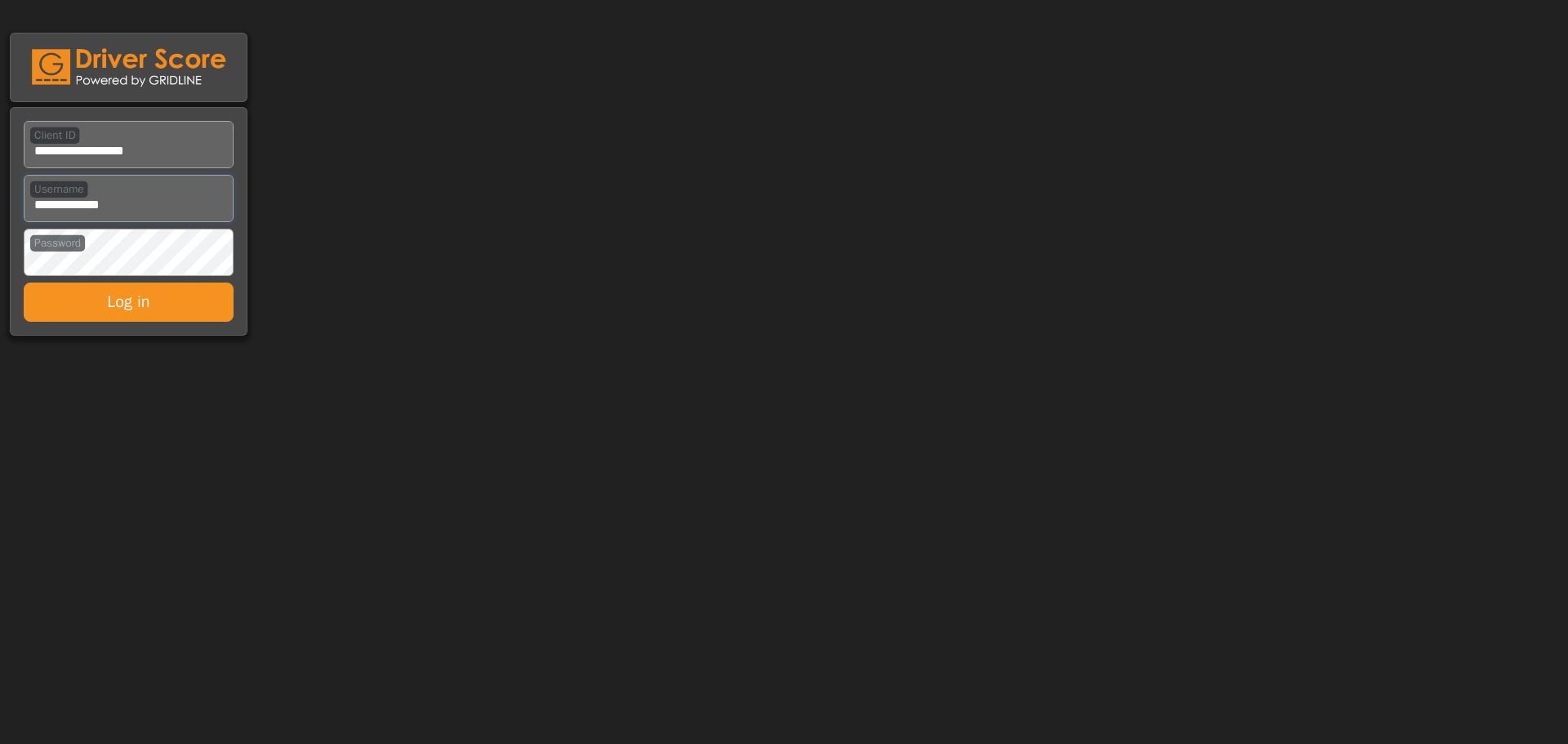 type on "**********" 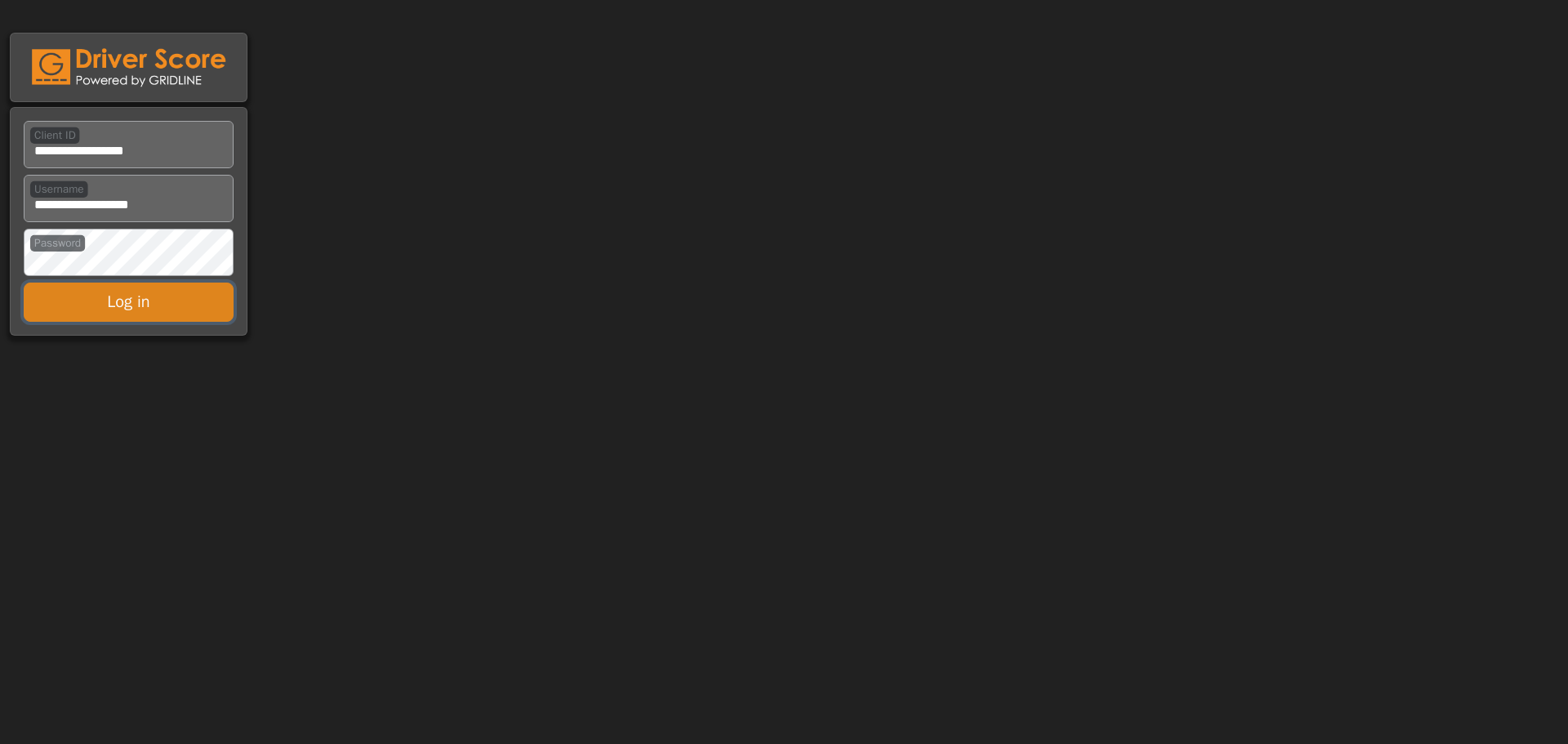 click on "Log in" at bounding box center [128, 302] 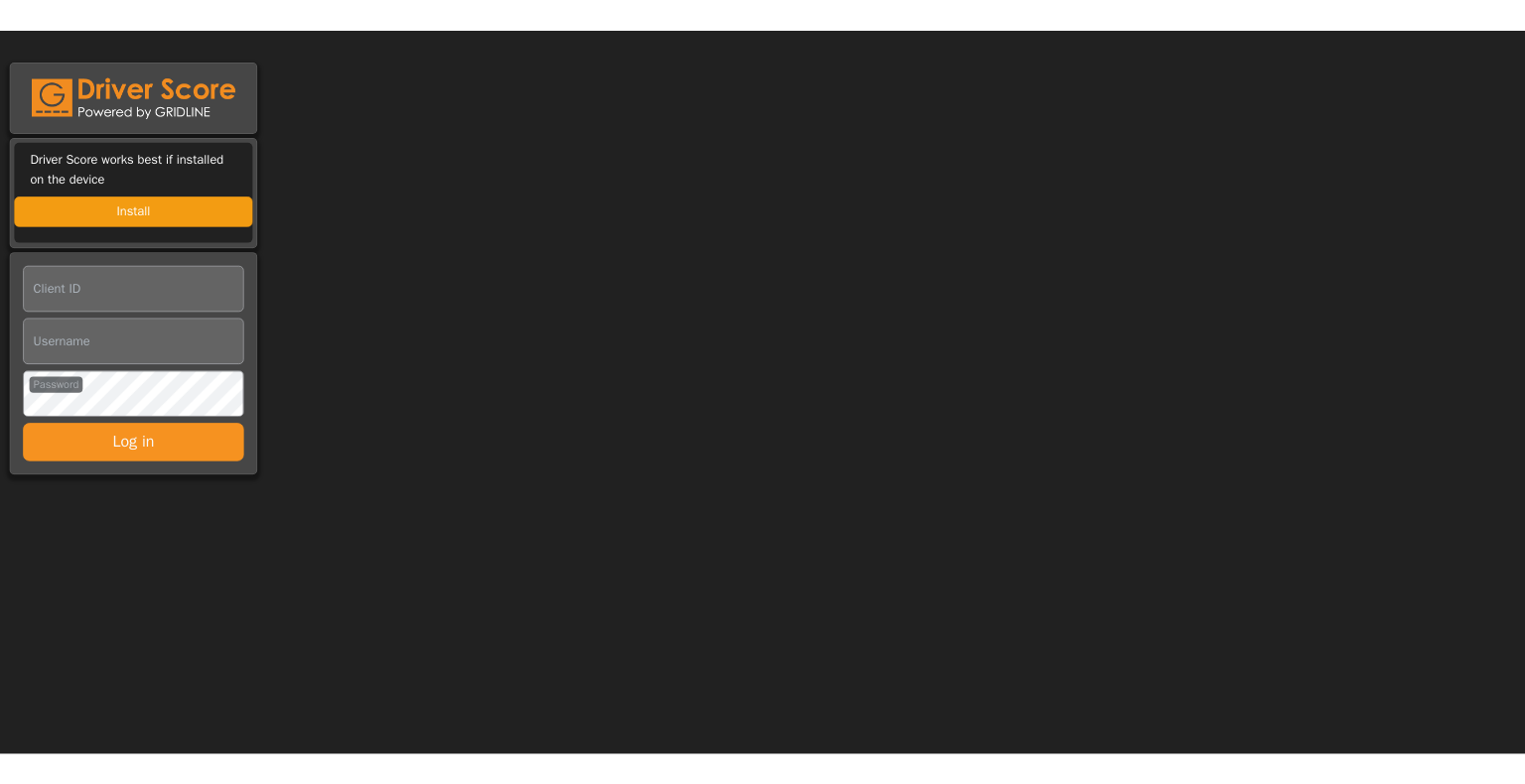 scroll, scrollTop: 0, scrollLeft: 0, axis: both 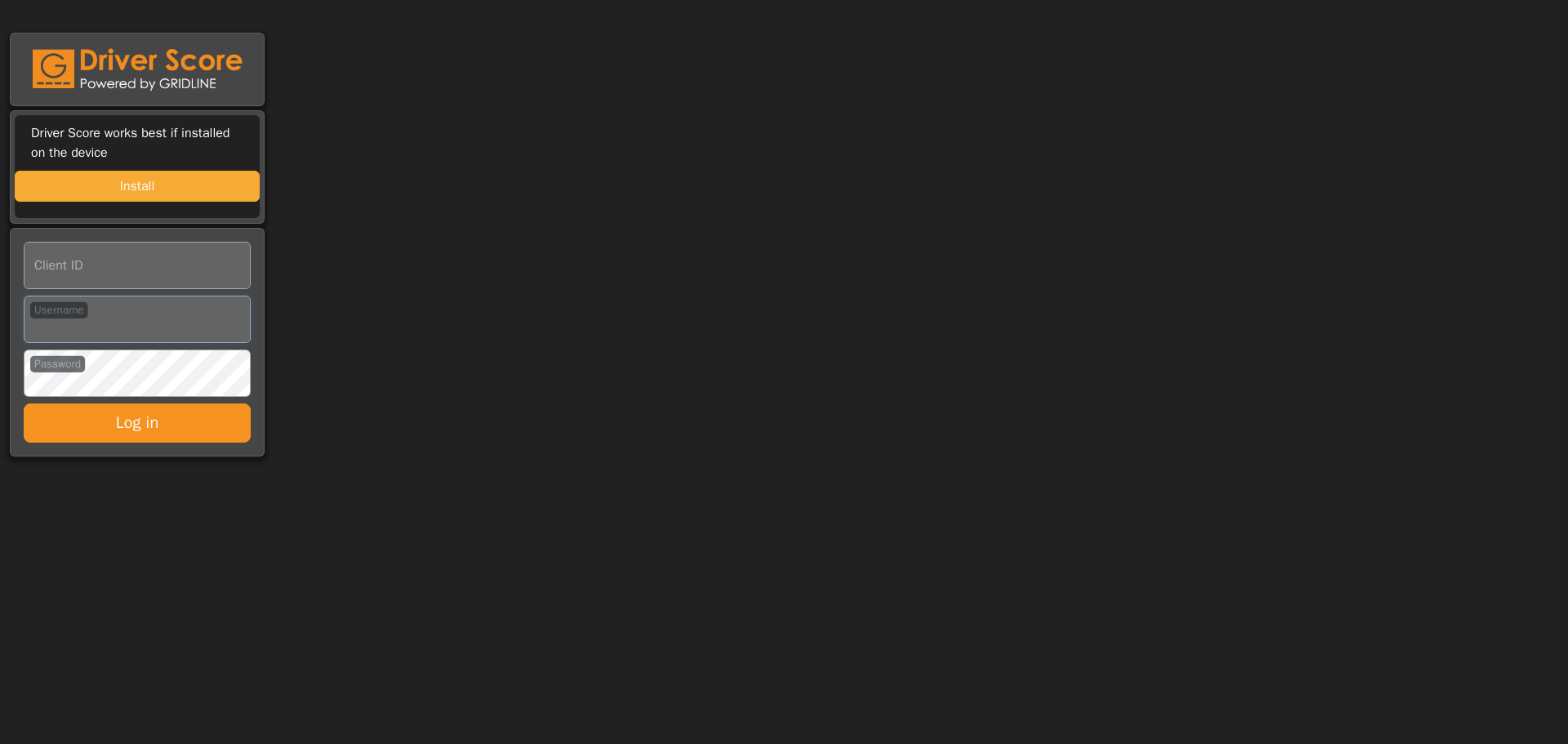 type on "**********" 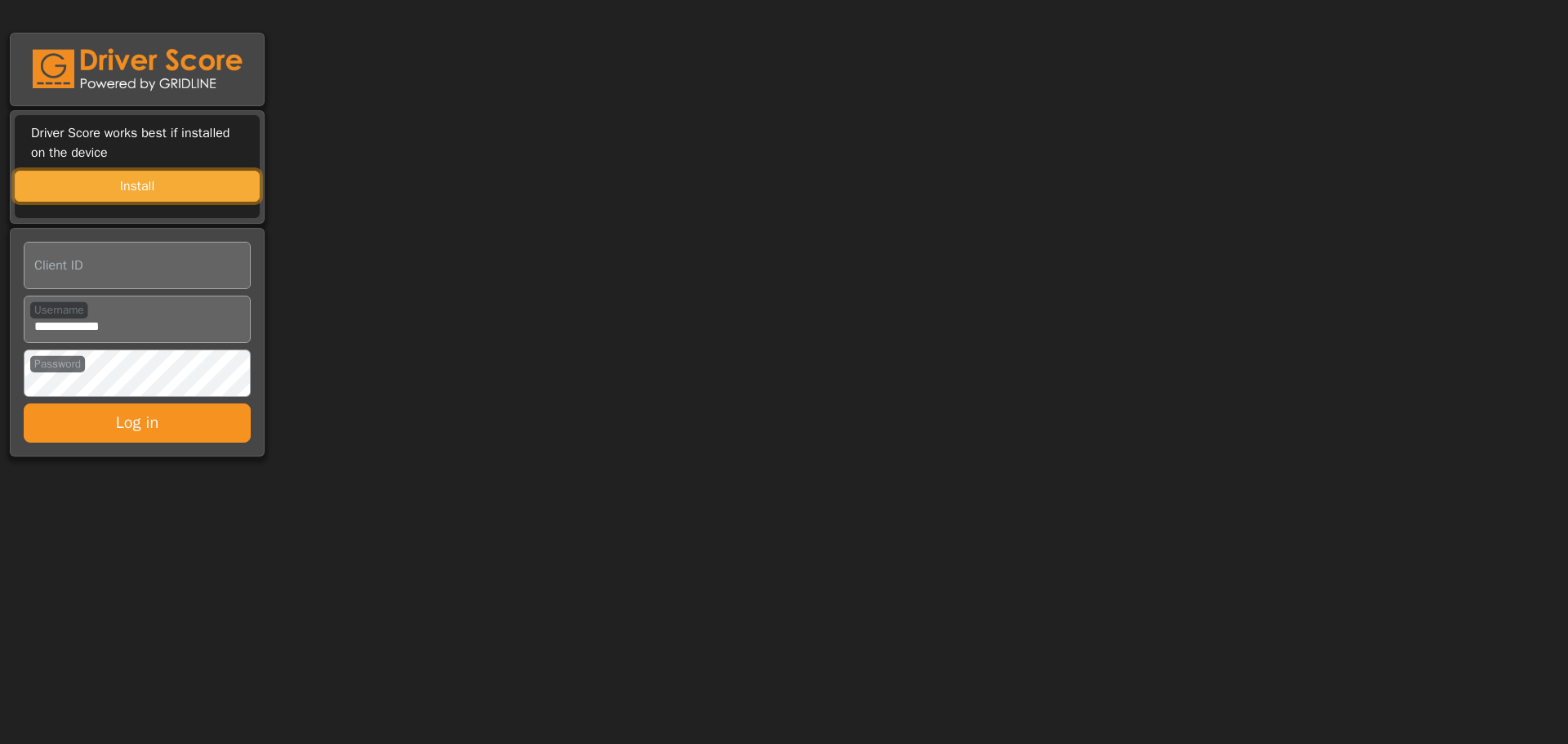 click on "Install" at bounding box center [137, 186] 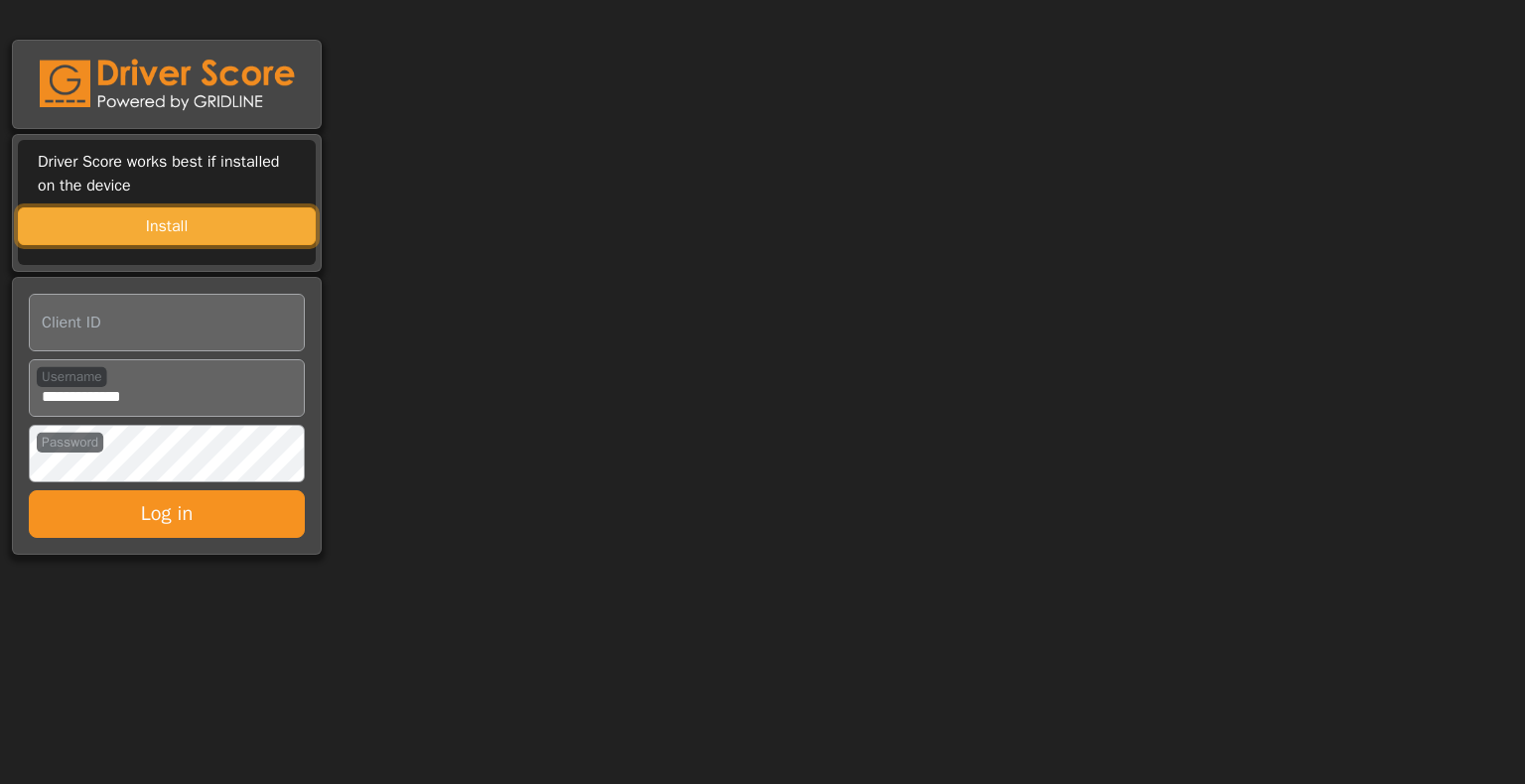 click on "Install" at bounding box center [167, 226] 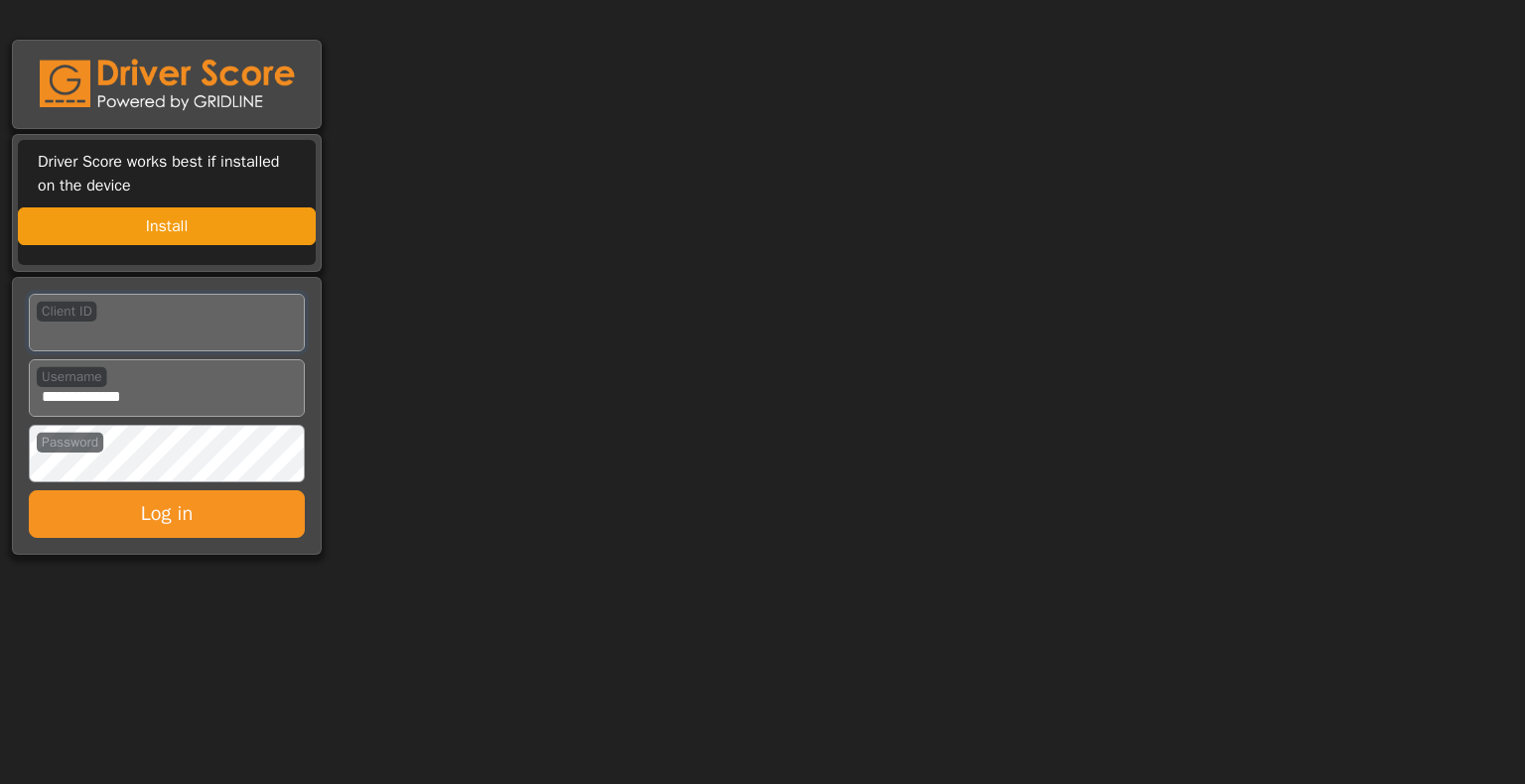 click on "Client ID" at bounding box center (167, 323) 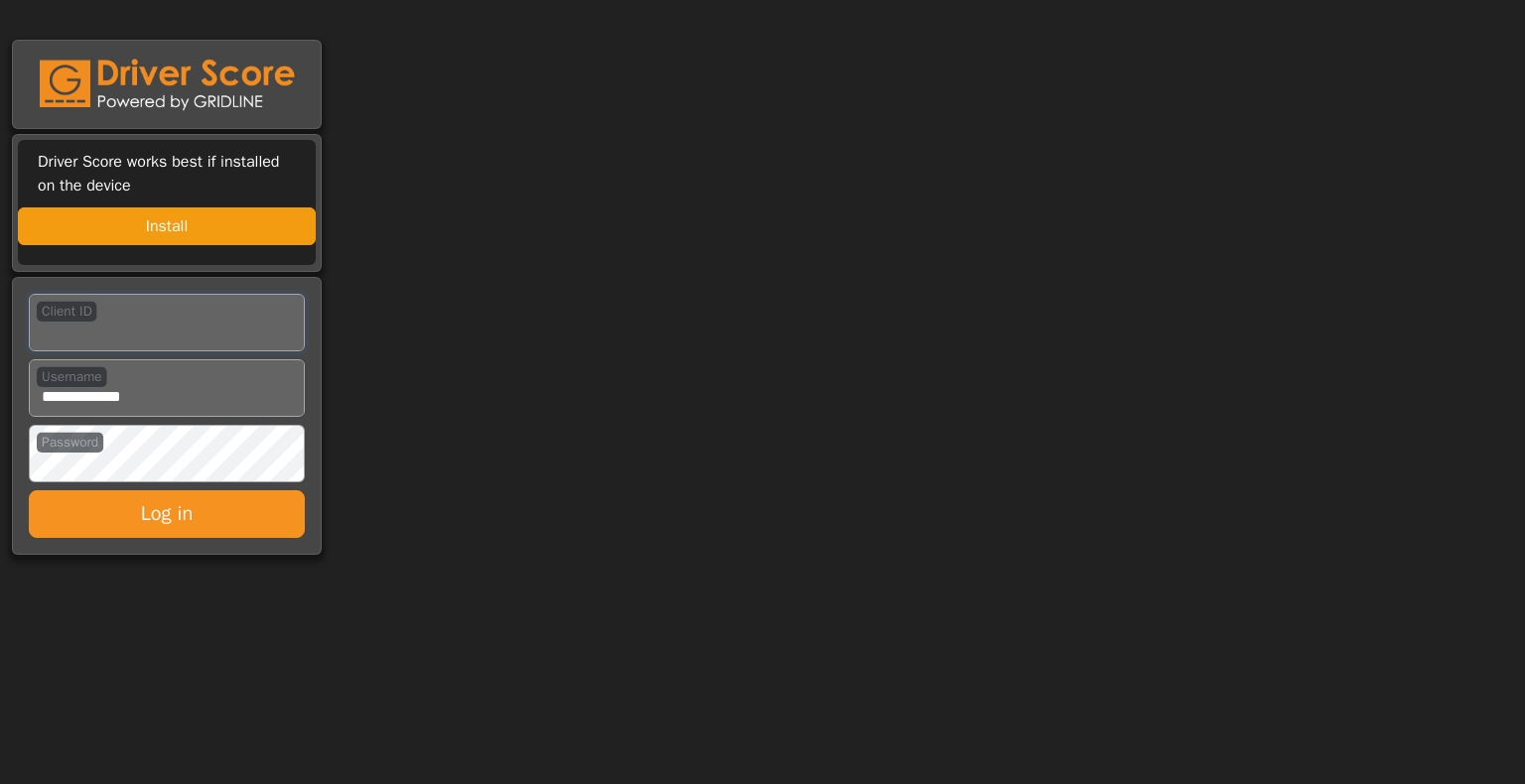 type on "**********" 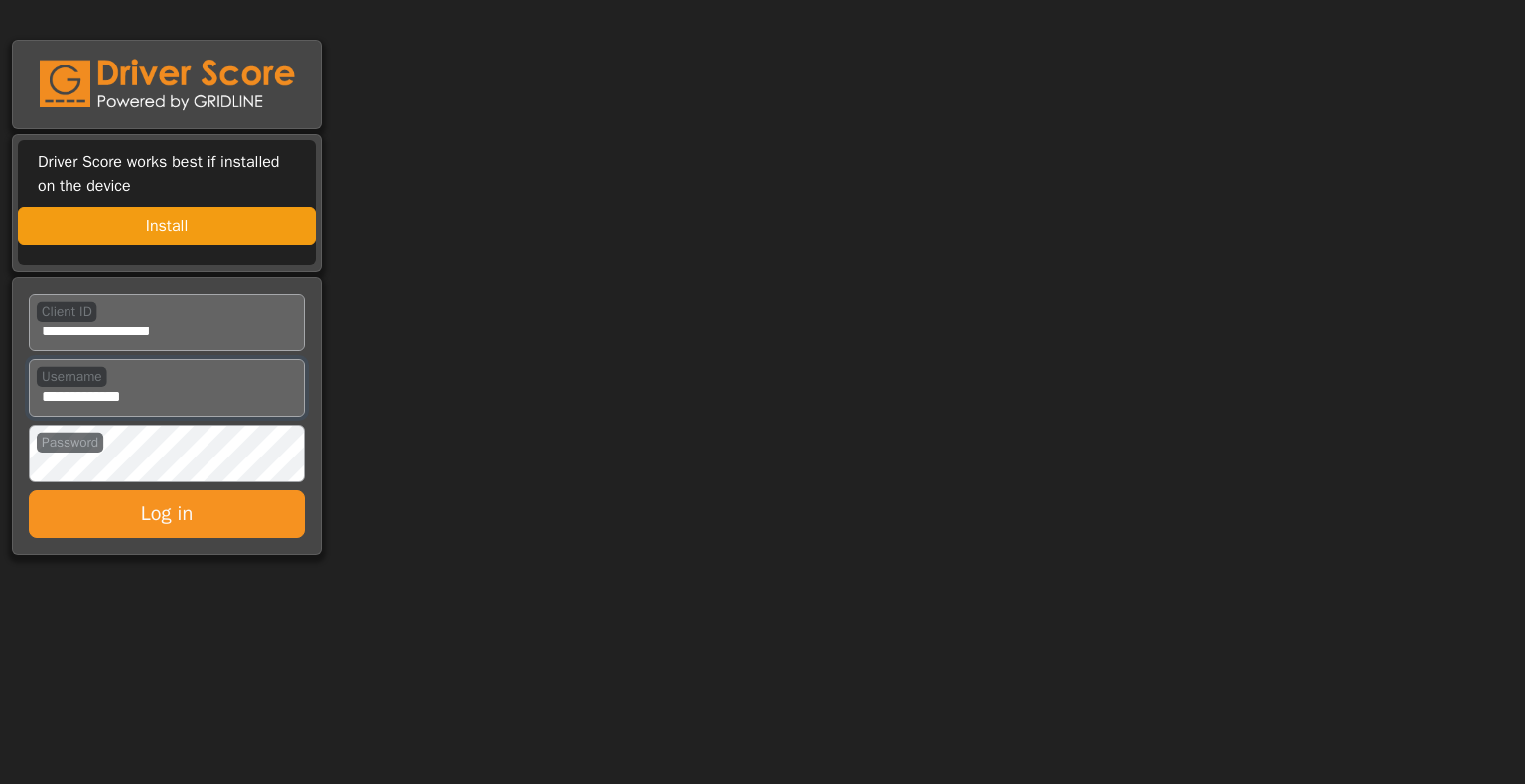 click on "Username" at bounding box center [167, 388] 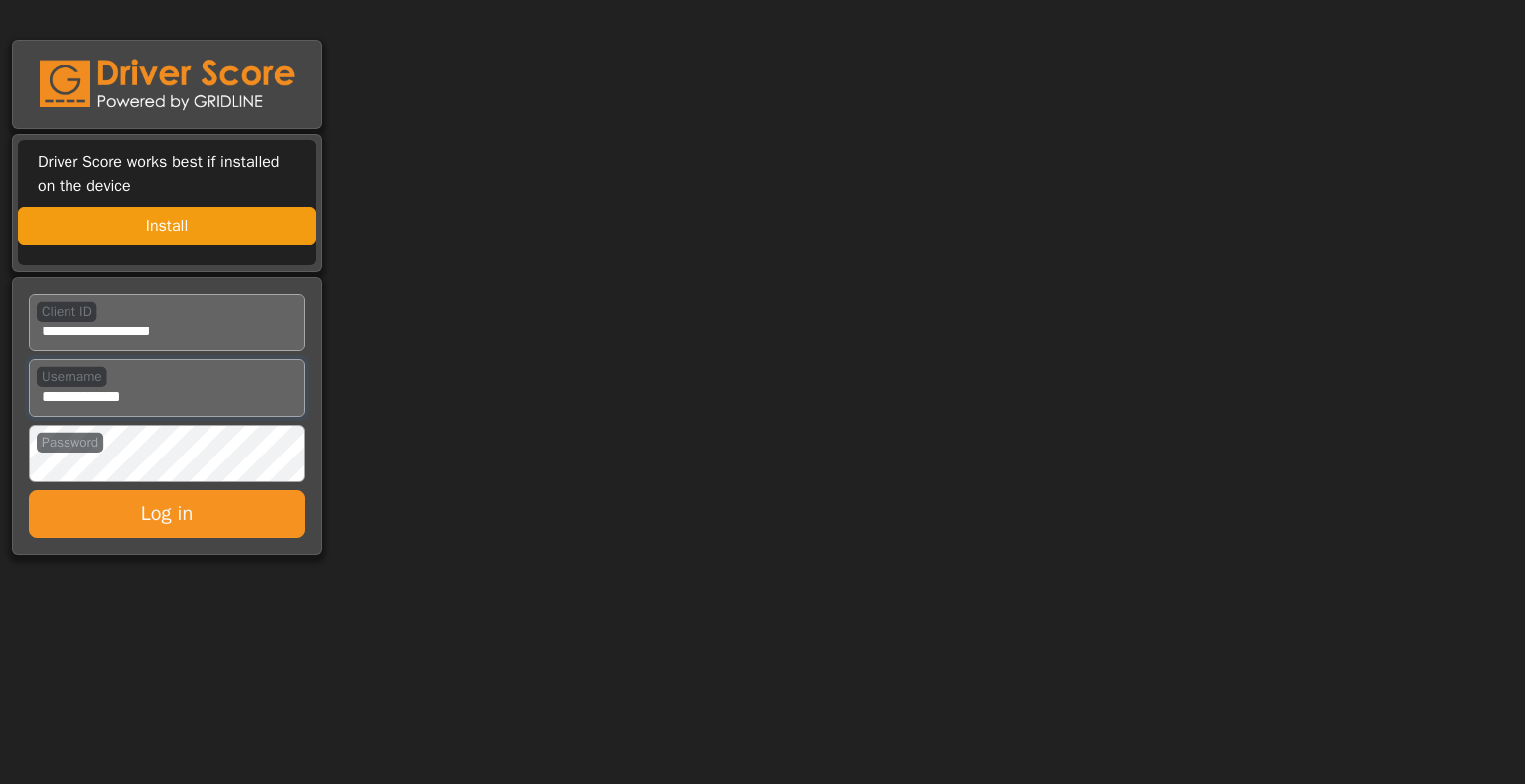 type on "**********" 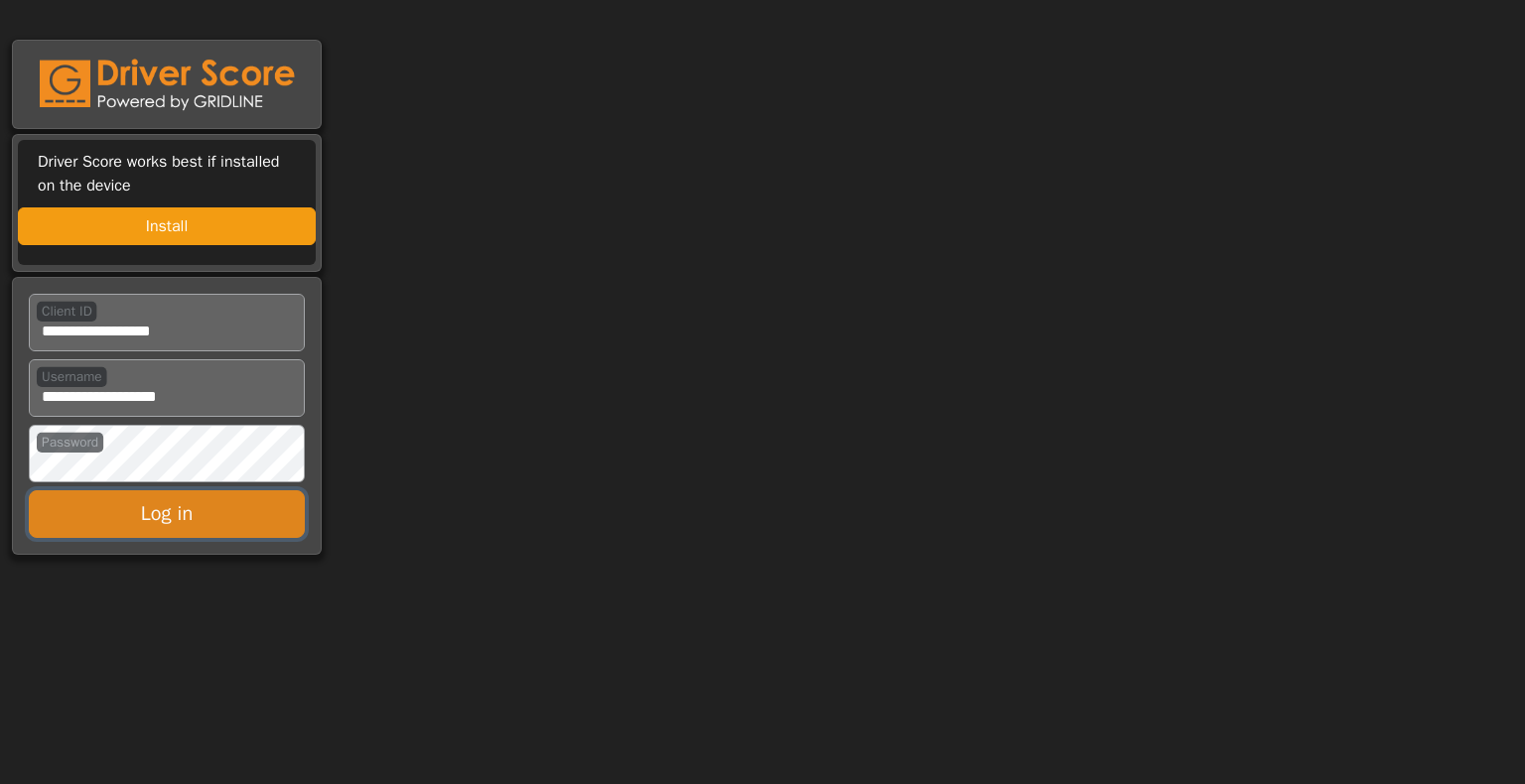 click on "Log in" at bounding box center [167, 514] 